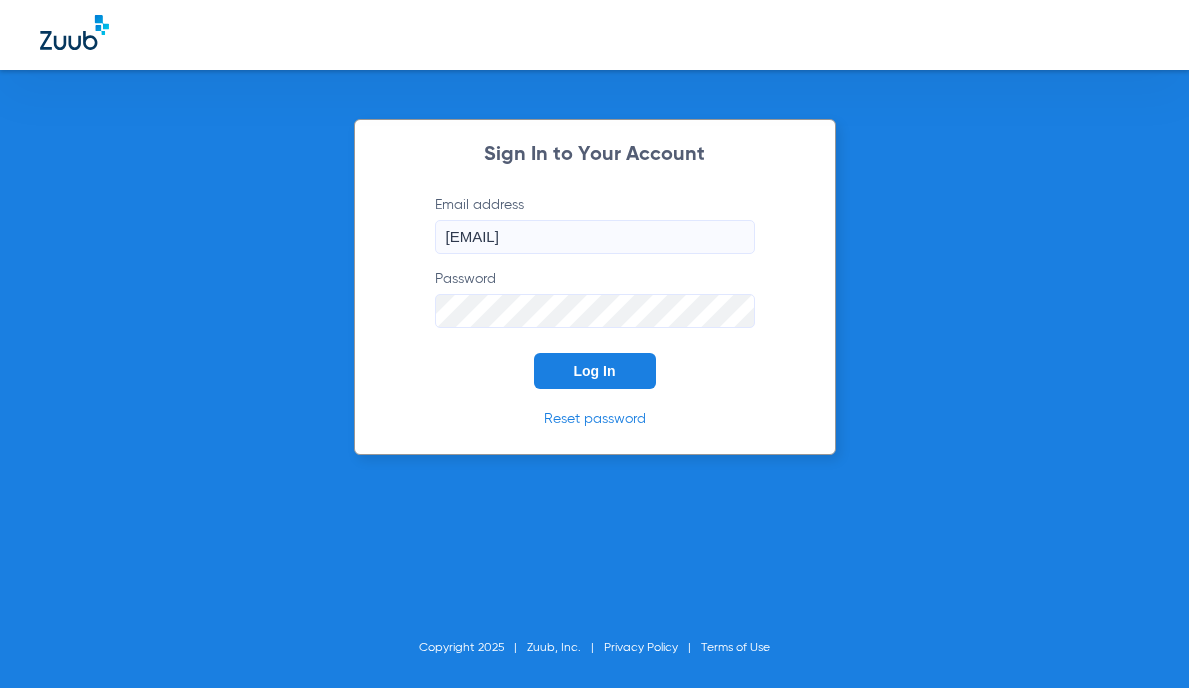 scroll, scrollTop: 0, scrollLeft: 0, axis: both 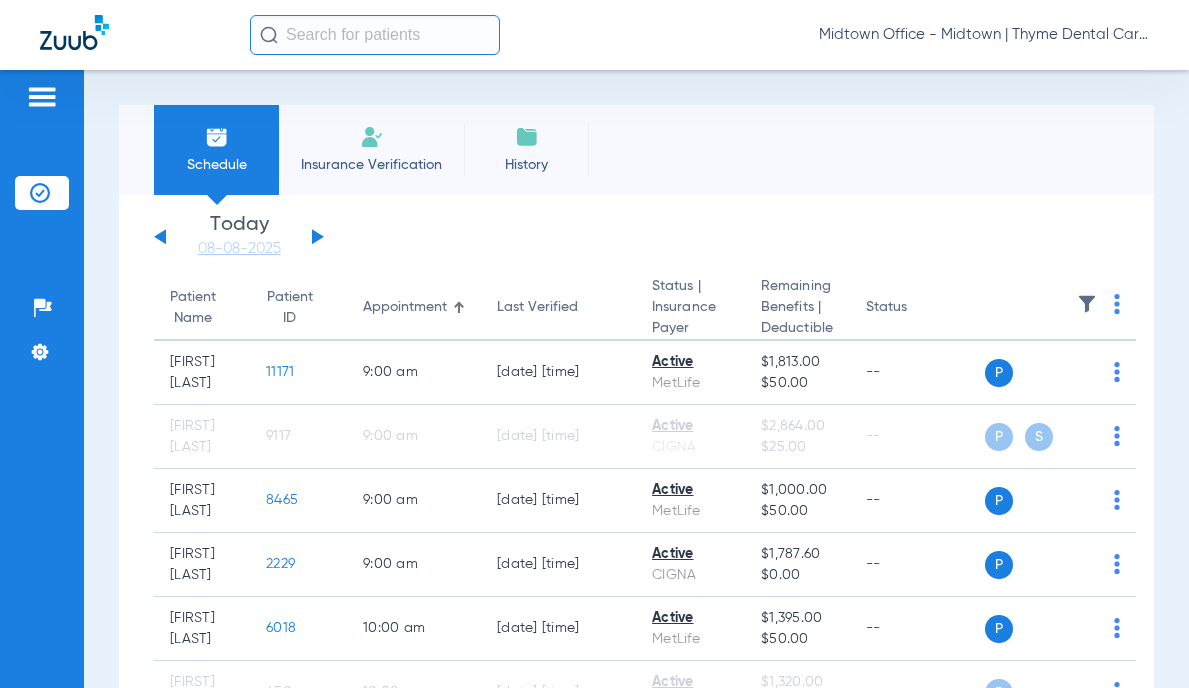 click 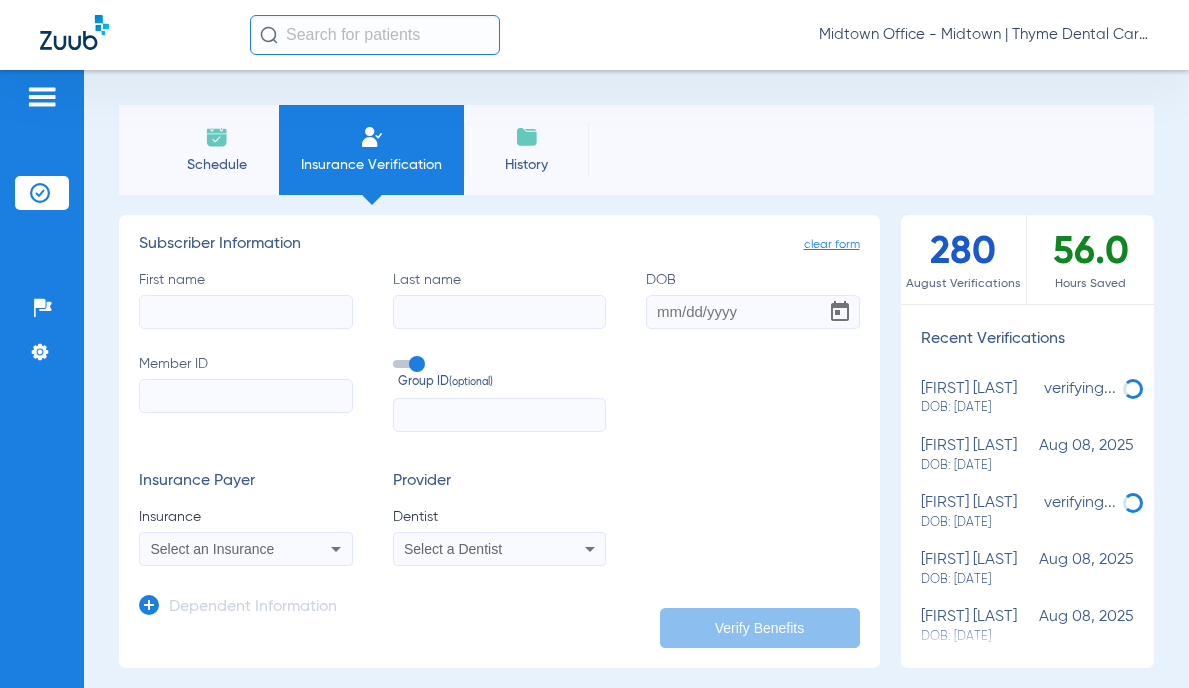 click on "First name" 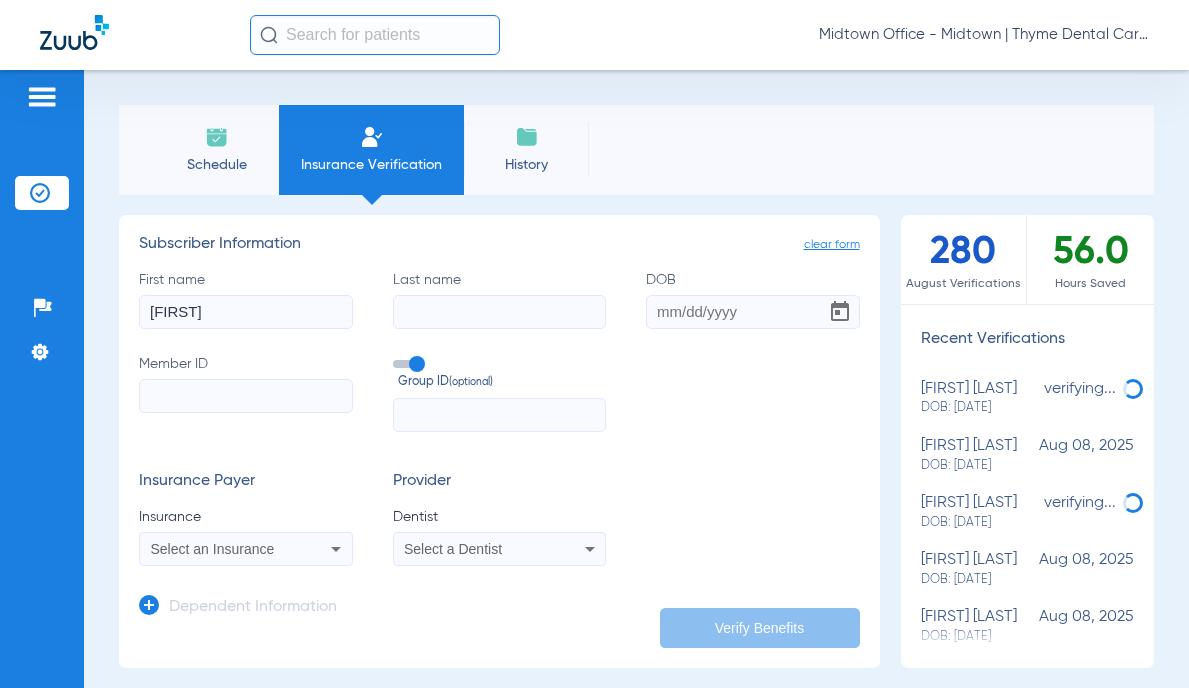 type on "[FIRST]" 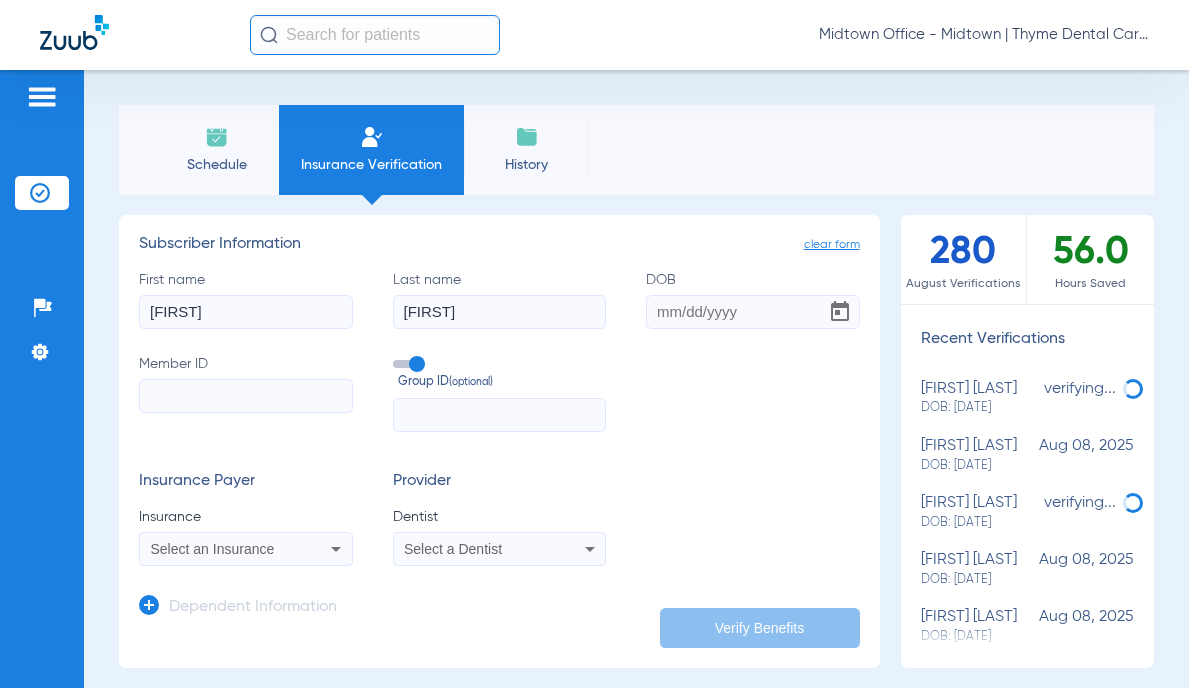 type on "[FIRST]" 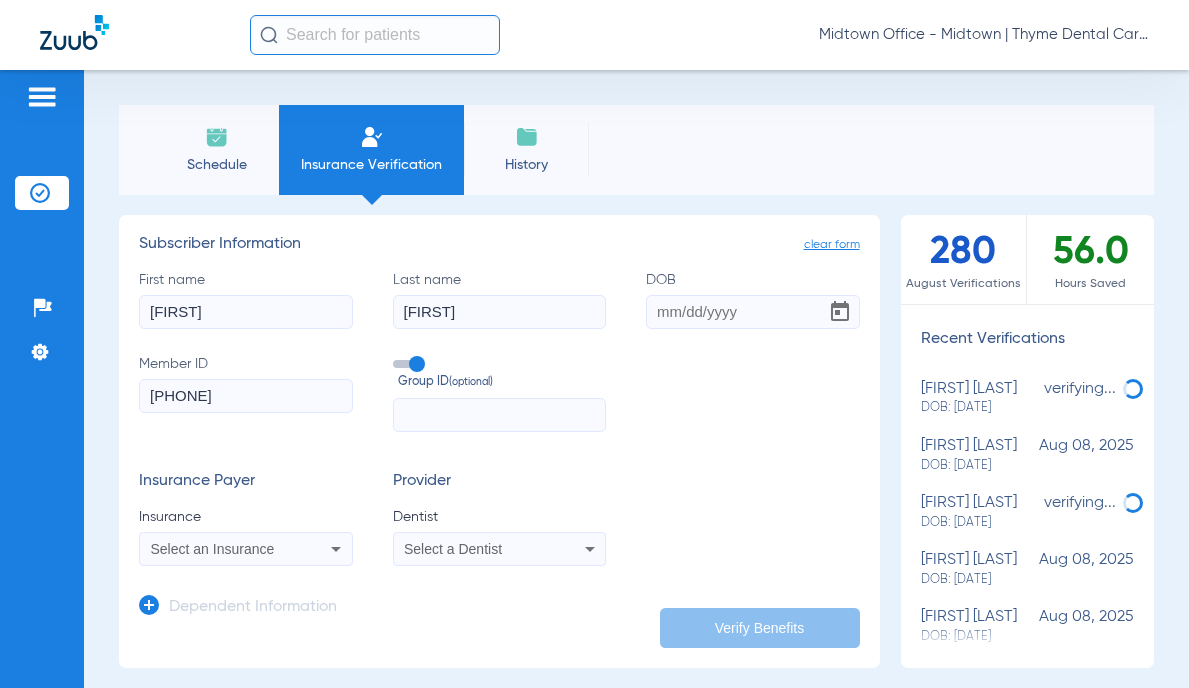 type on "[PHONE]" 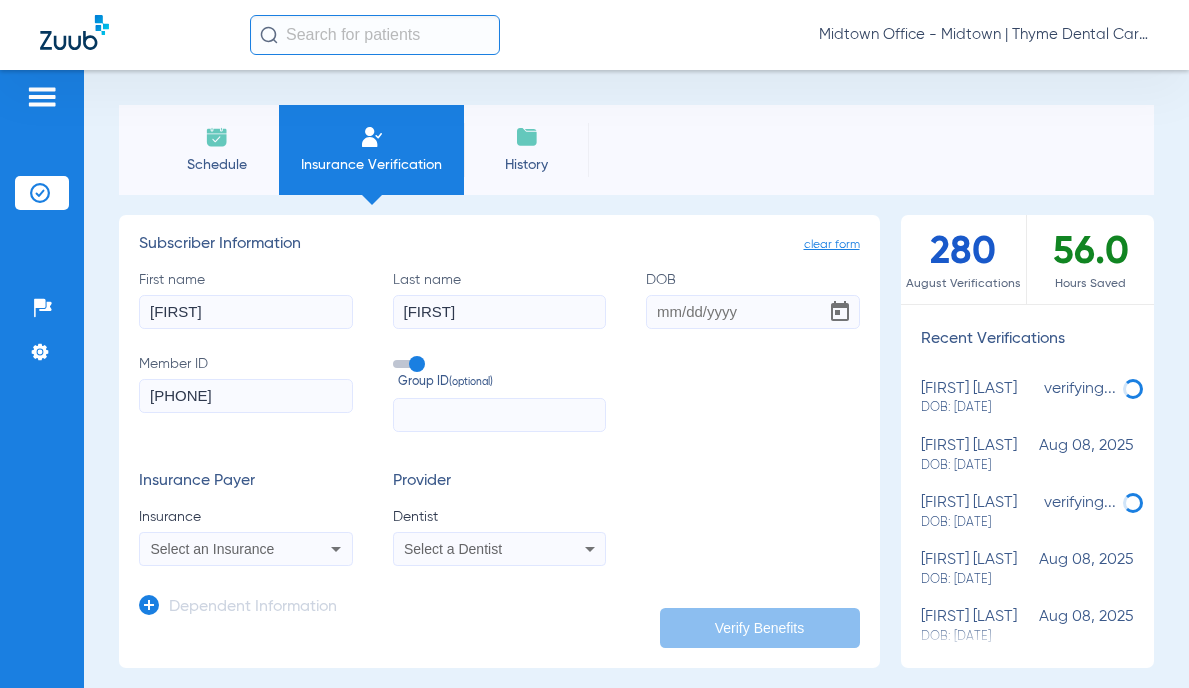 click on "Group ID  (optional)" 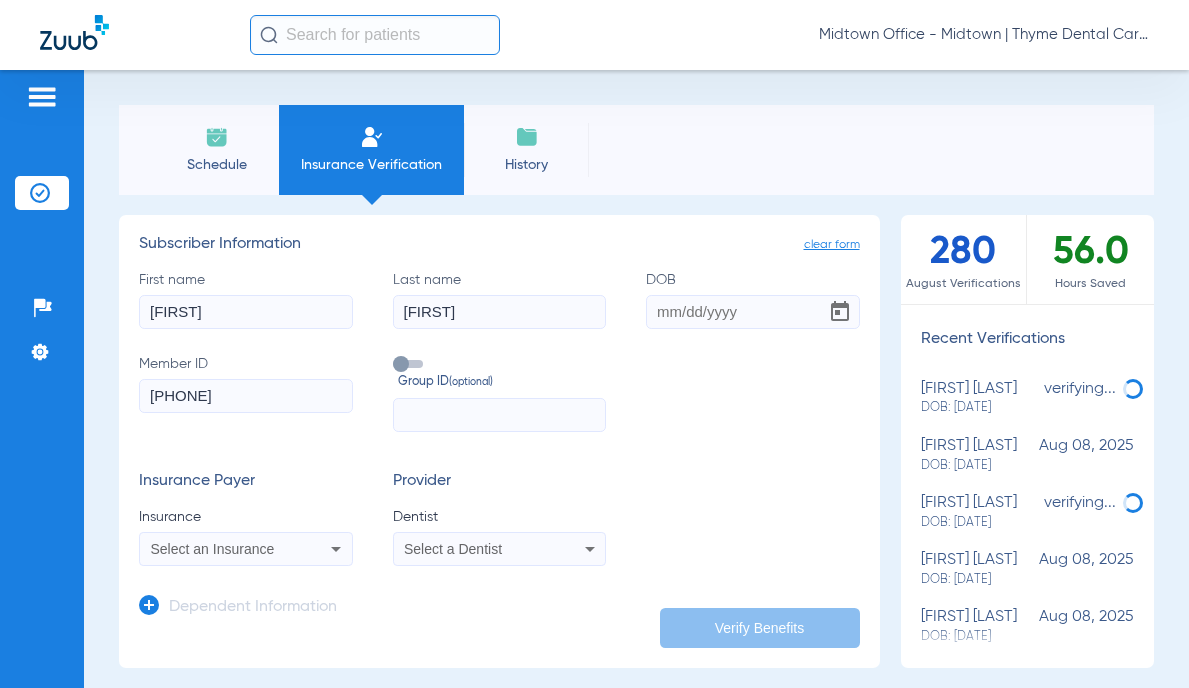 click 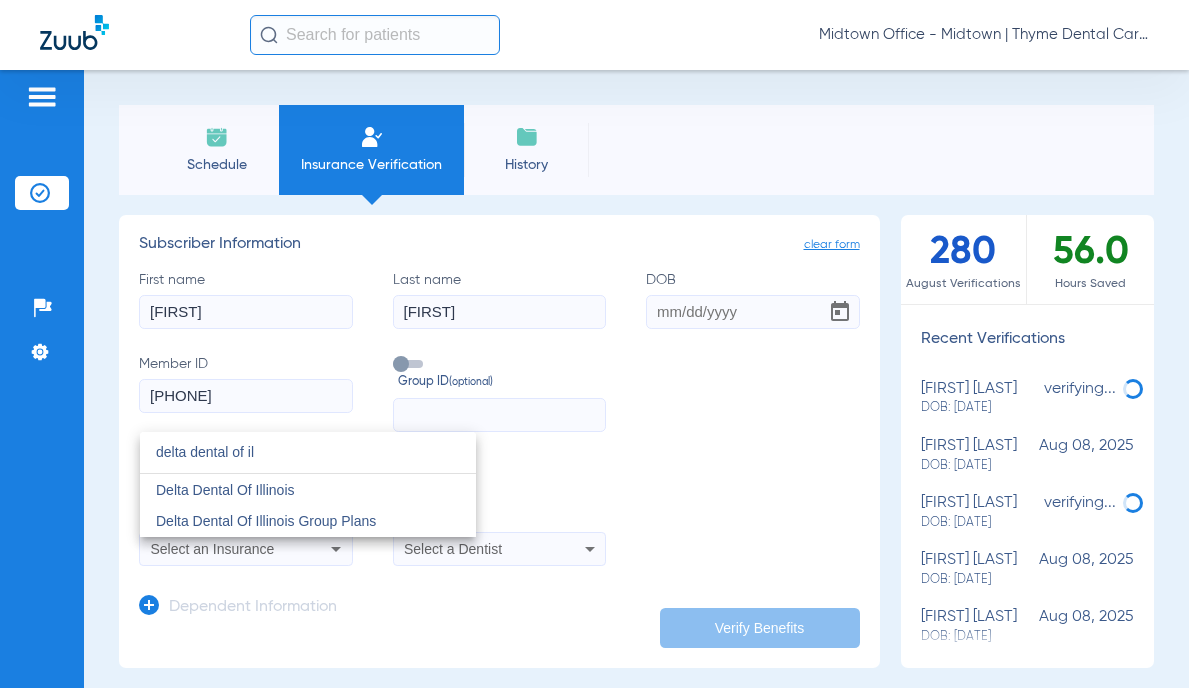 type on "delta dental of il" 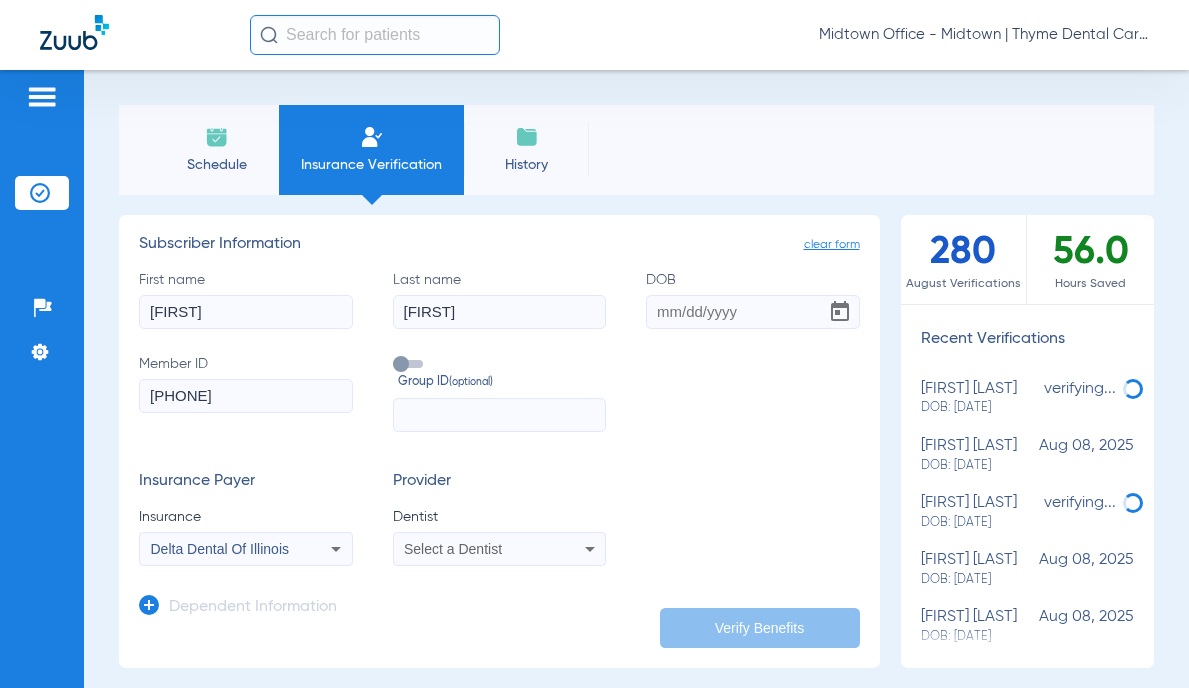 click on "Select a Dentist" at bounding box center [500, 549] 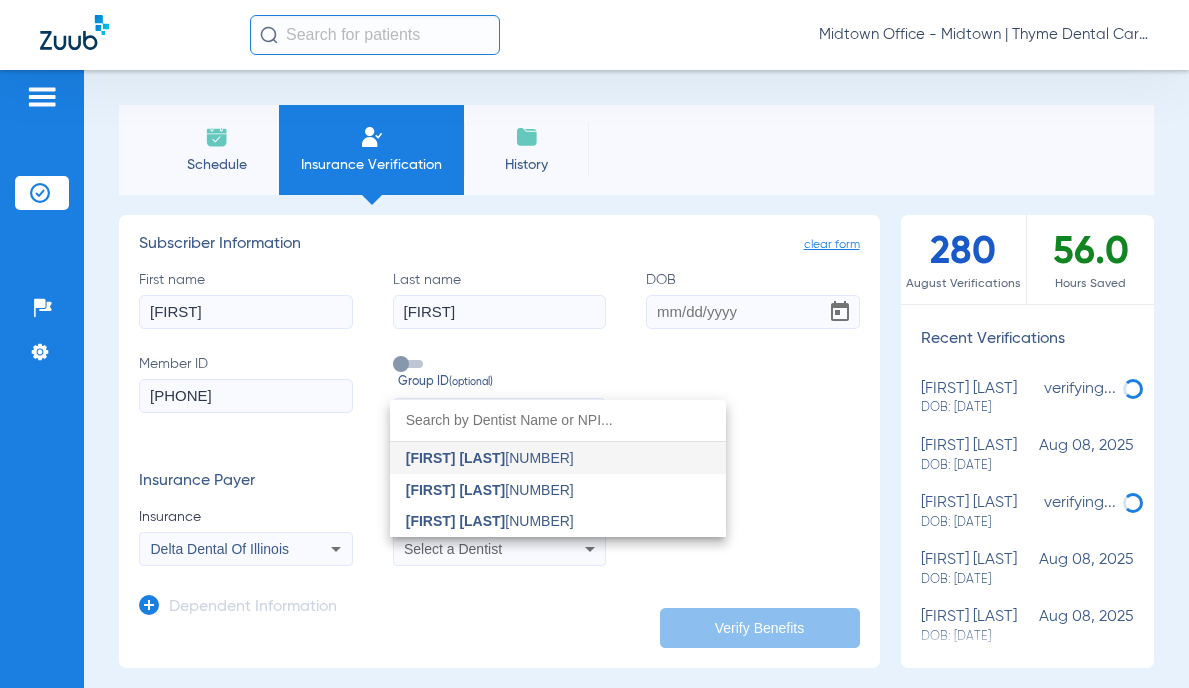 click on "[FIRST] [LAST]" at bounding box center [456, 521] 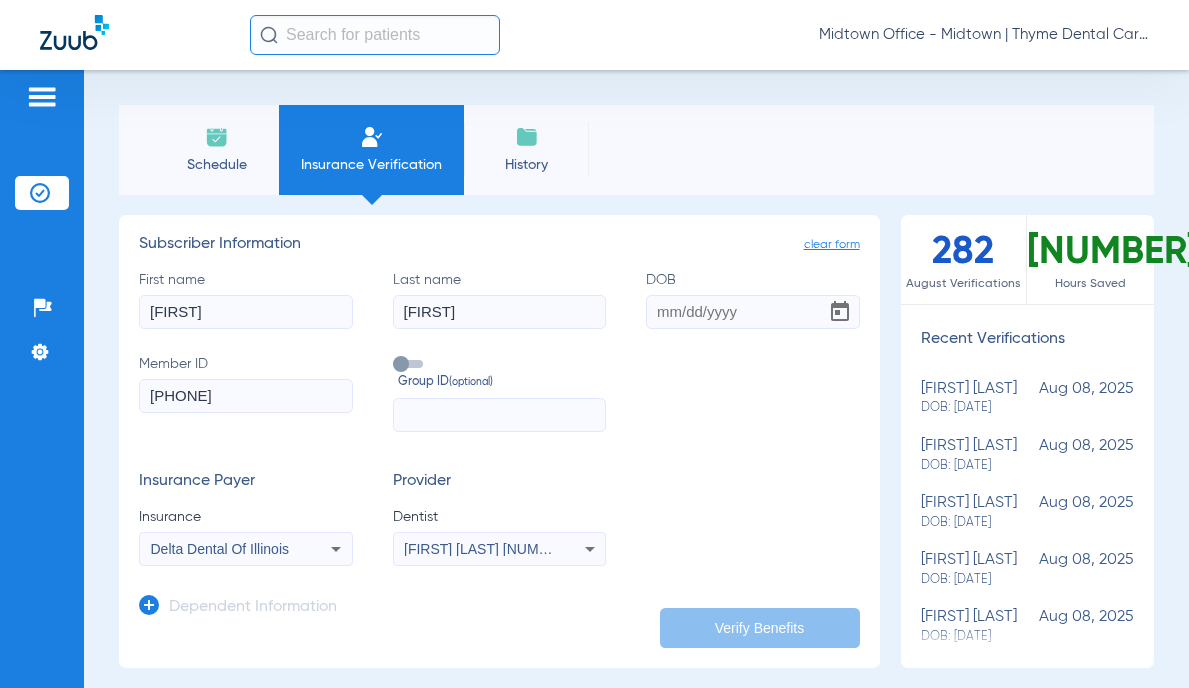 drag, startPoint x: 658, startPoint y: 315, endPoint x: 691, endPoint y: 283, distance: 45.96738 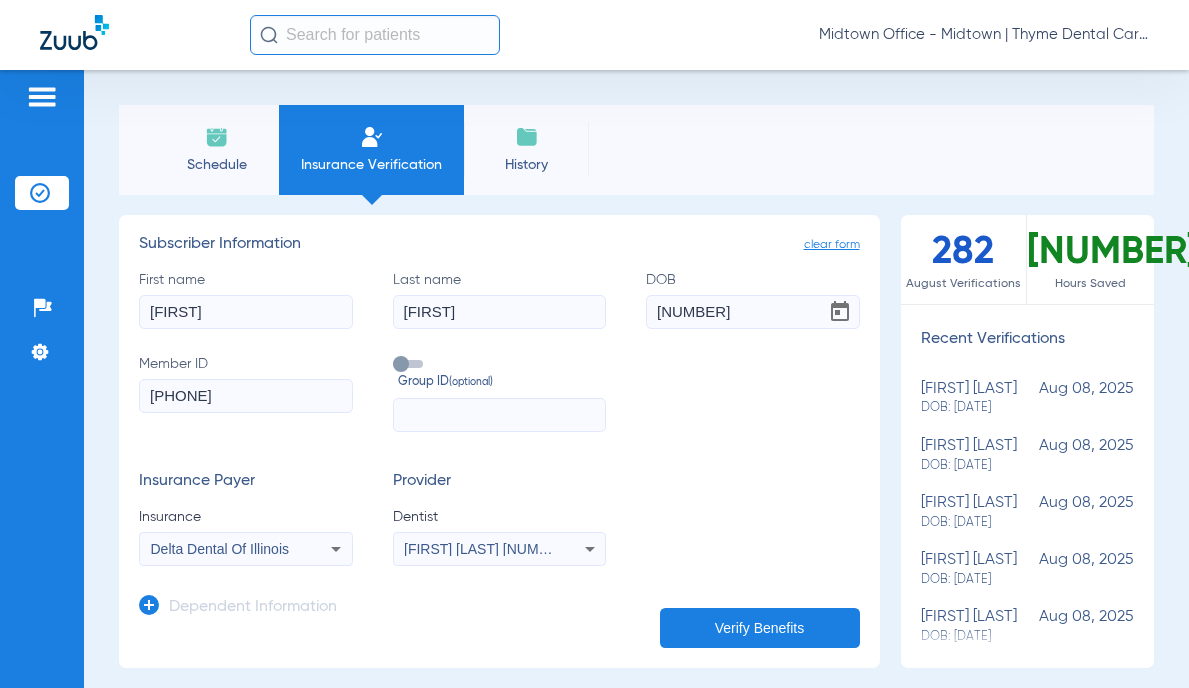 click 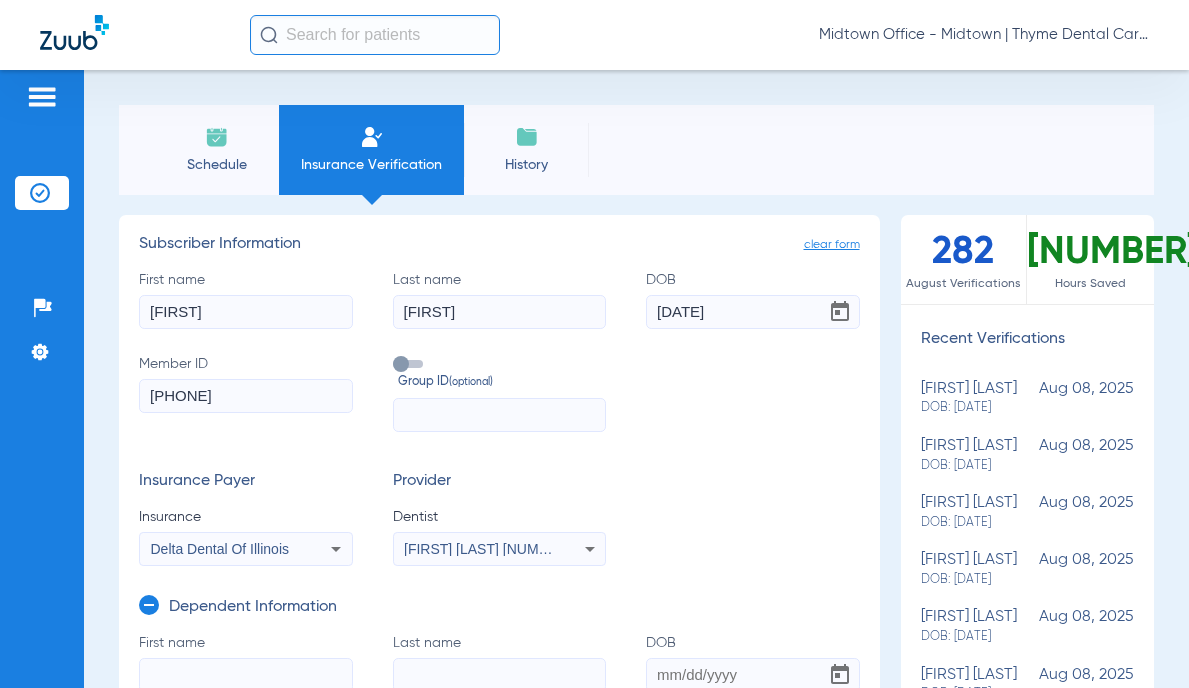 scroll, scrollTop: 200, scrollLeft: 0, axis: vertical 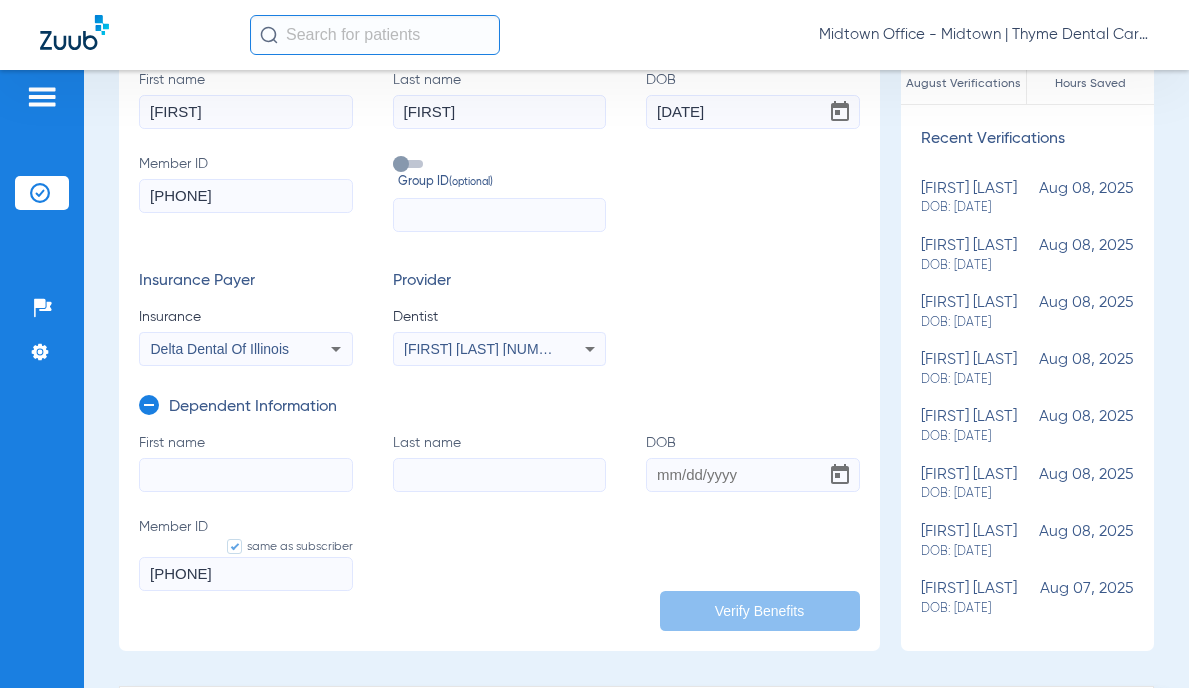 click on "First name" 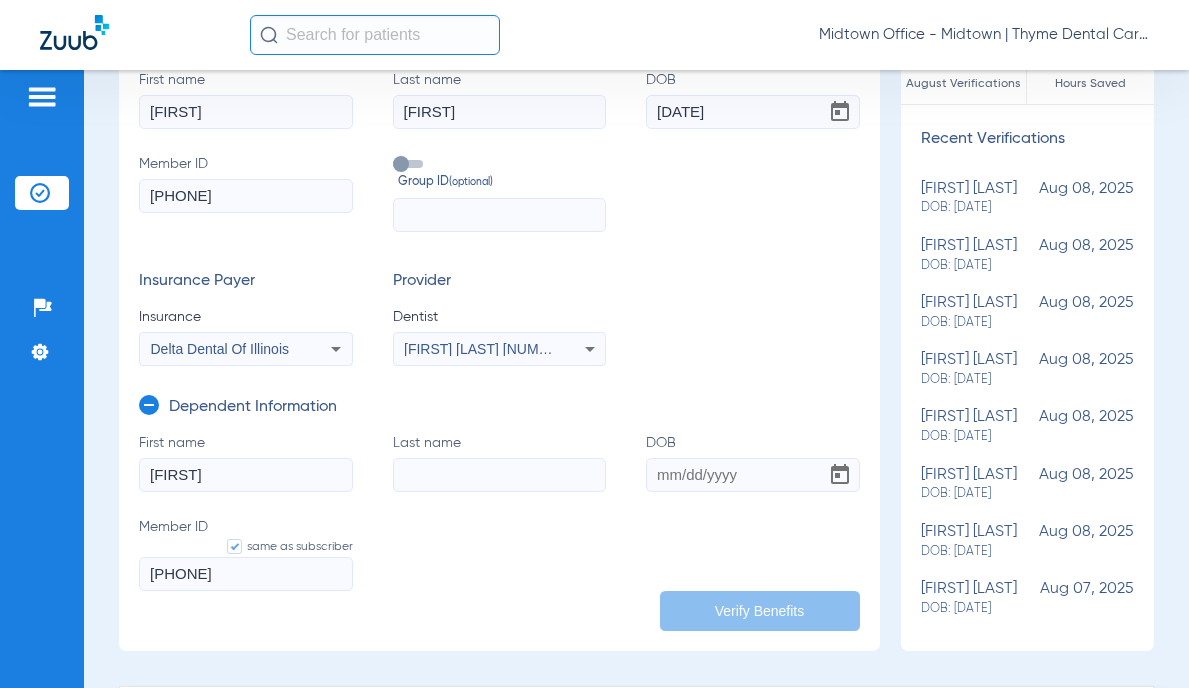 type on "[FIRST]" 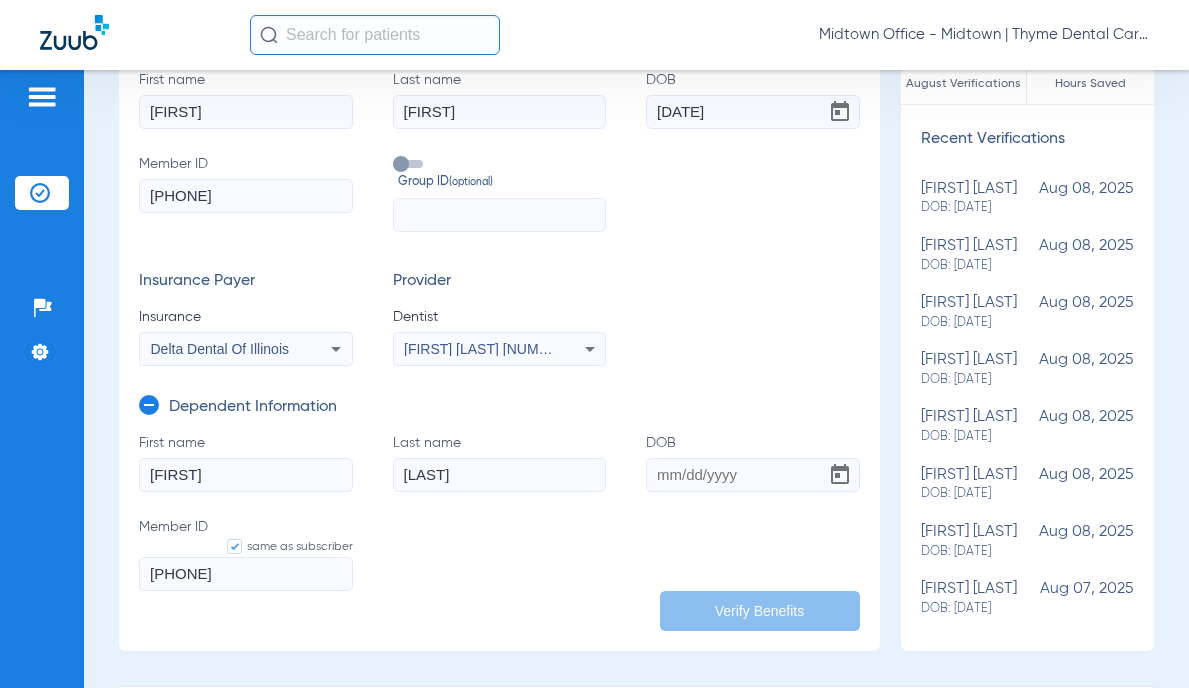 type on "[LAST]" 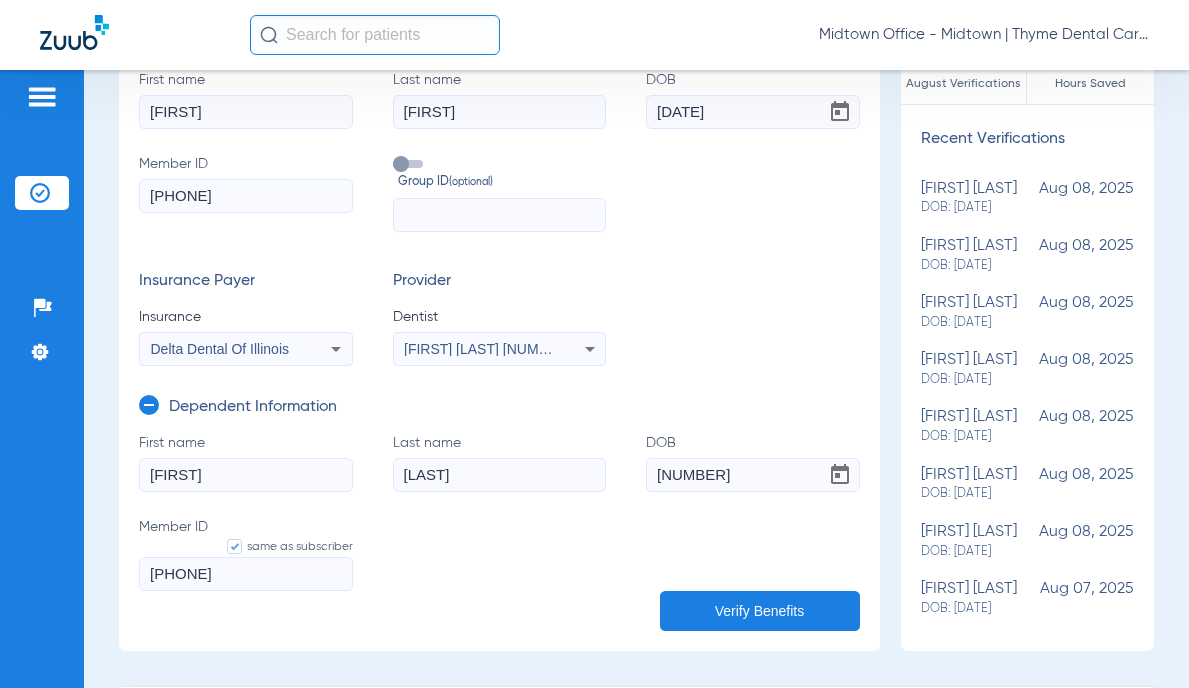 click on "Verify Benefits" 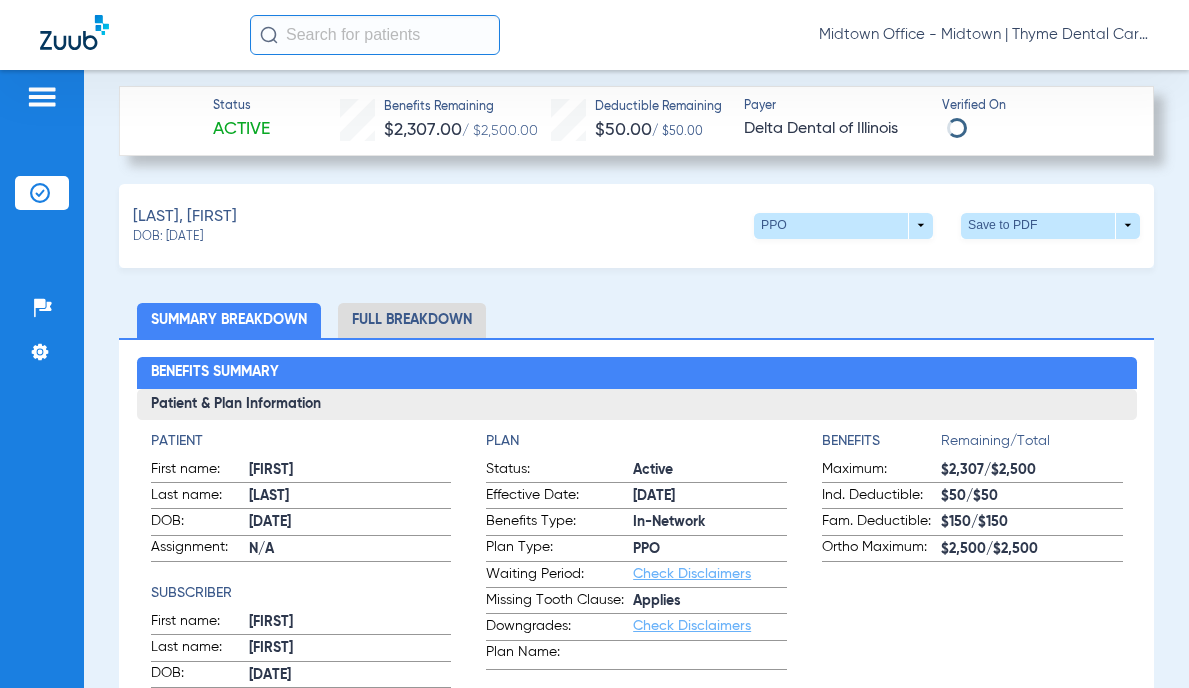 scroll, scrollTop: 600, scrollLeft: 0, axis: vertical 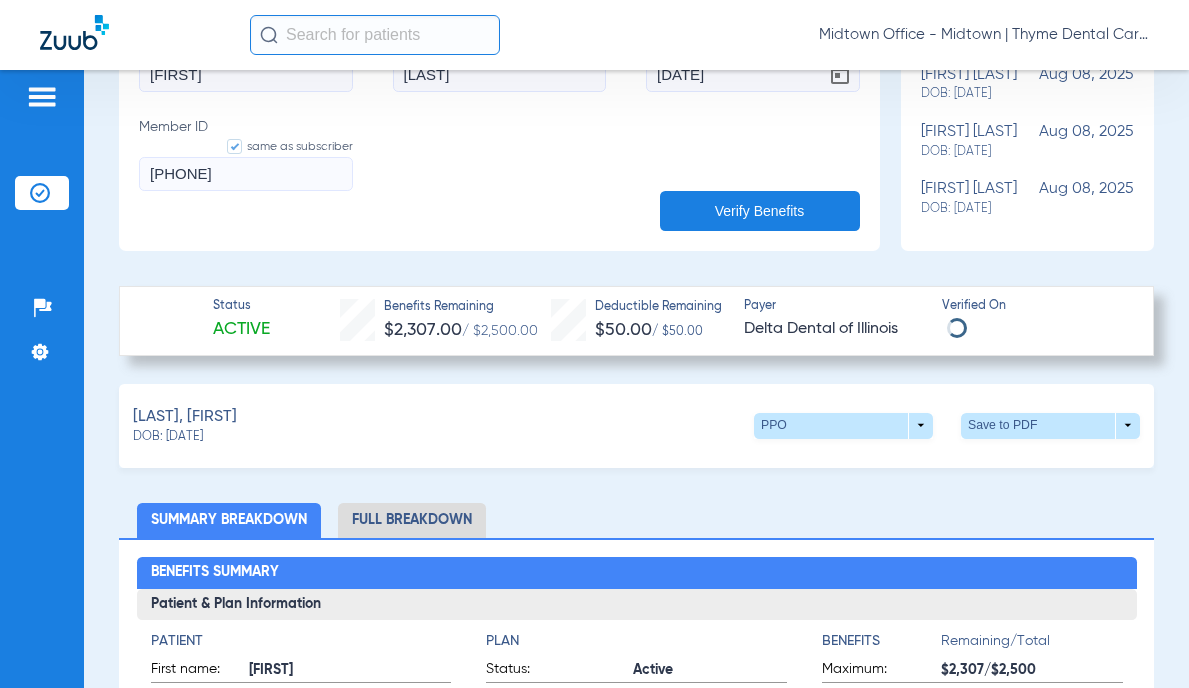 click 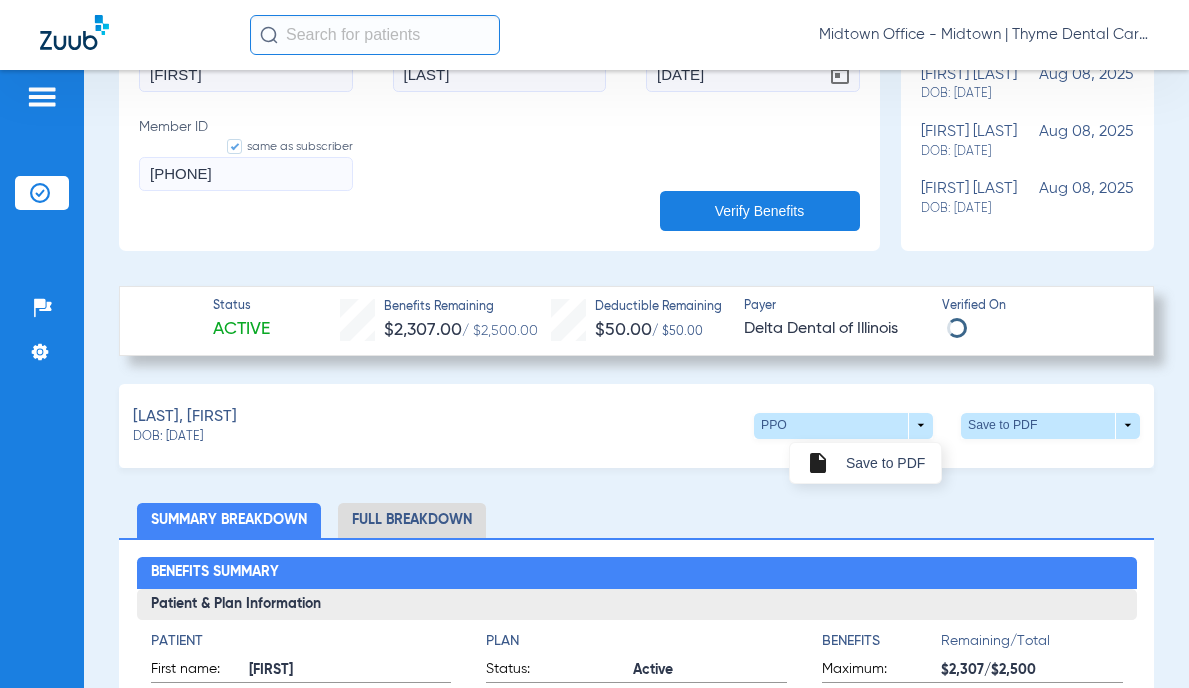 click on "Save to PDF" at bounding box center [885, 463] 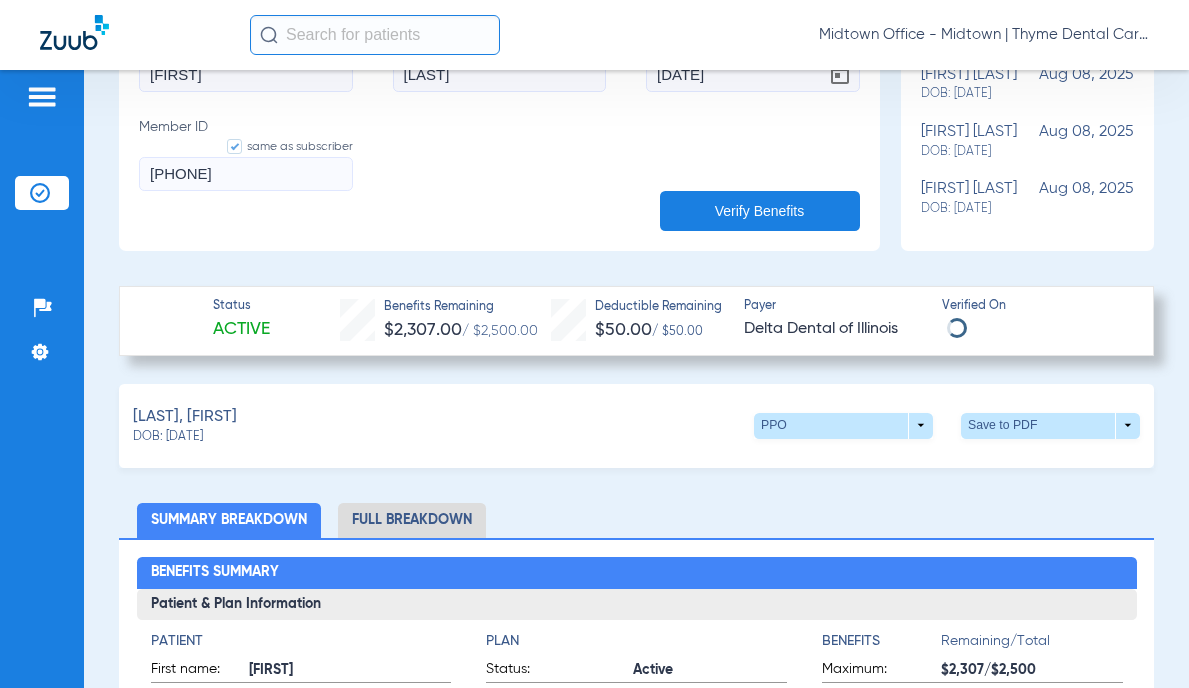scroll, scrollTop: 800, scrollLeft: 0, axis: vertical 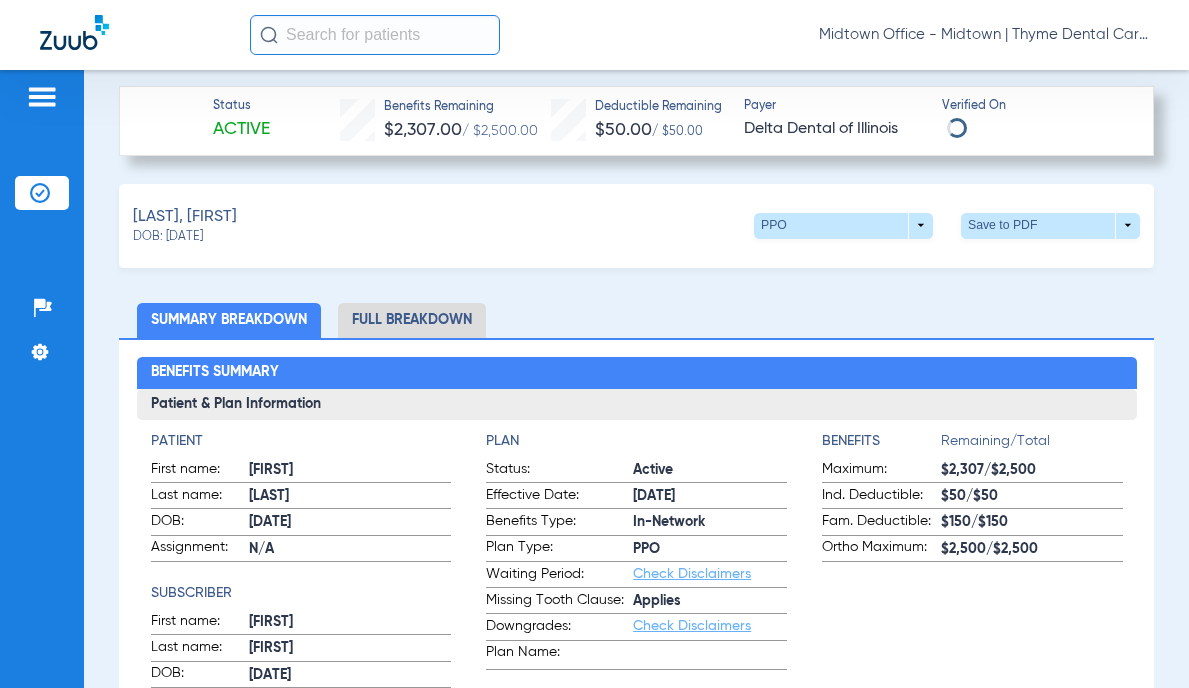 click on "Full Breakdown" 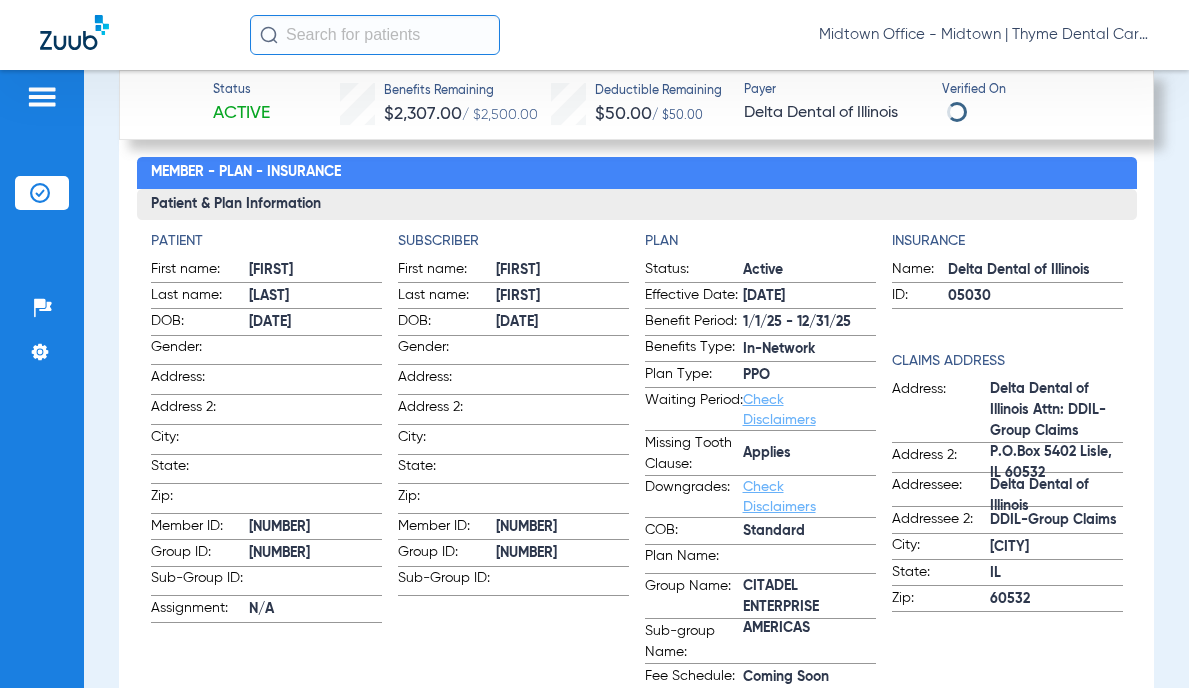 scroll, scrollTop: 1200, scrollLeft: 0, axis: vertical 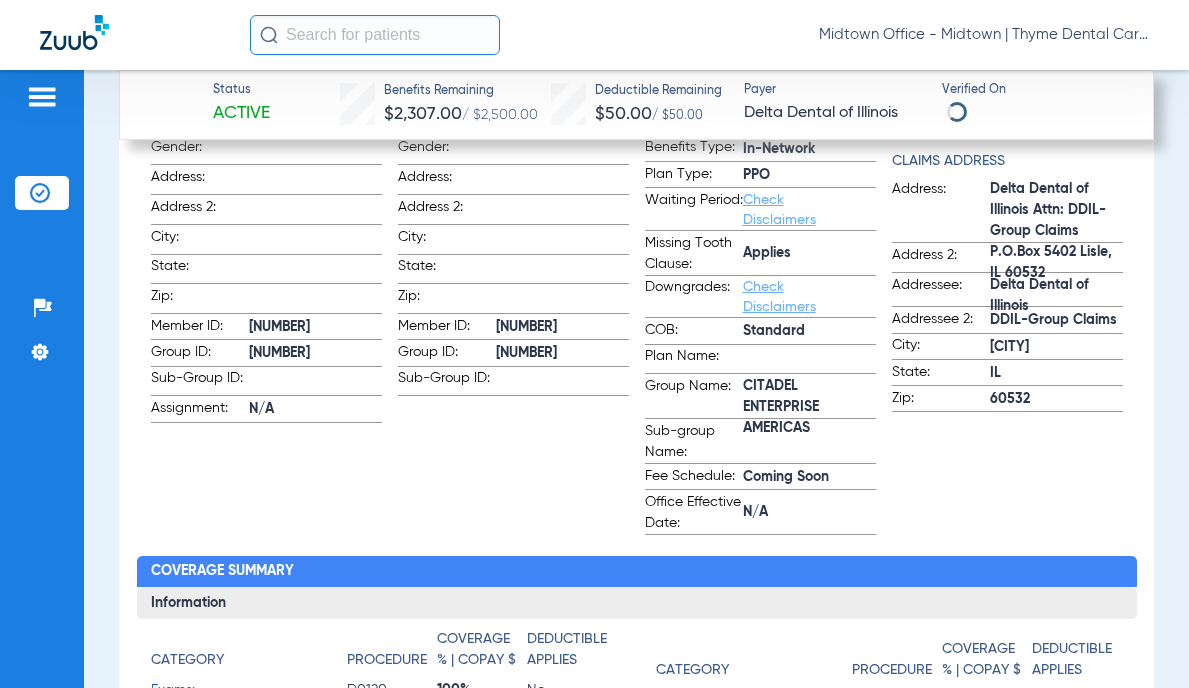 click on "CITADEL ENTERPRISE AMERICAS" 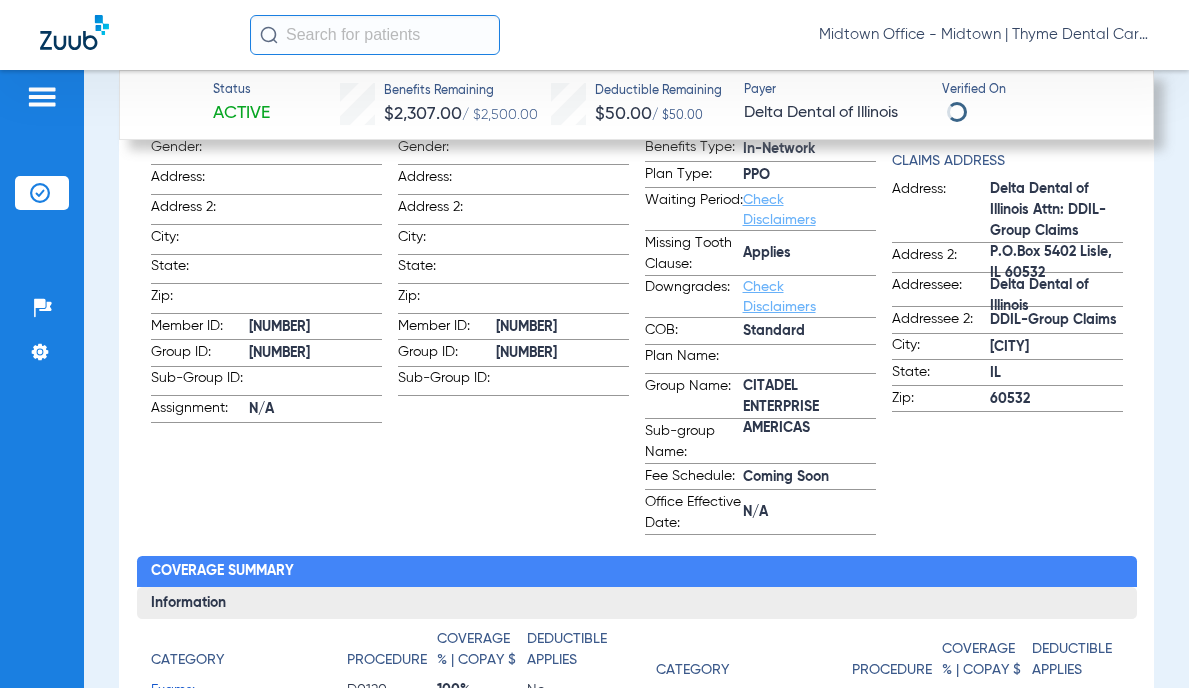 copy on "CITADEL ENTERPRISE AMERICAS" 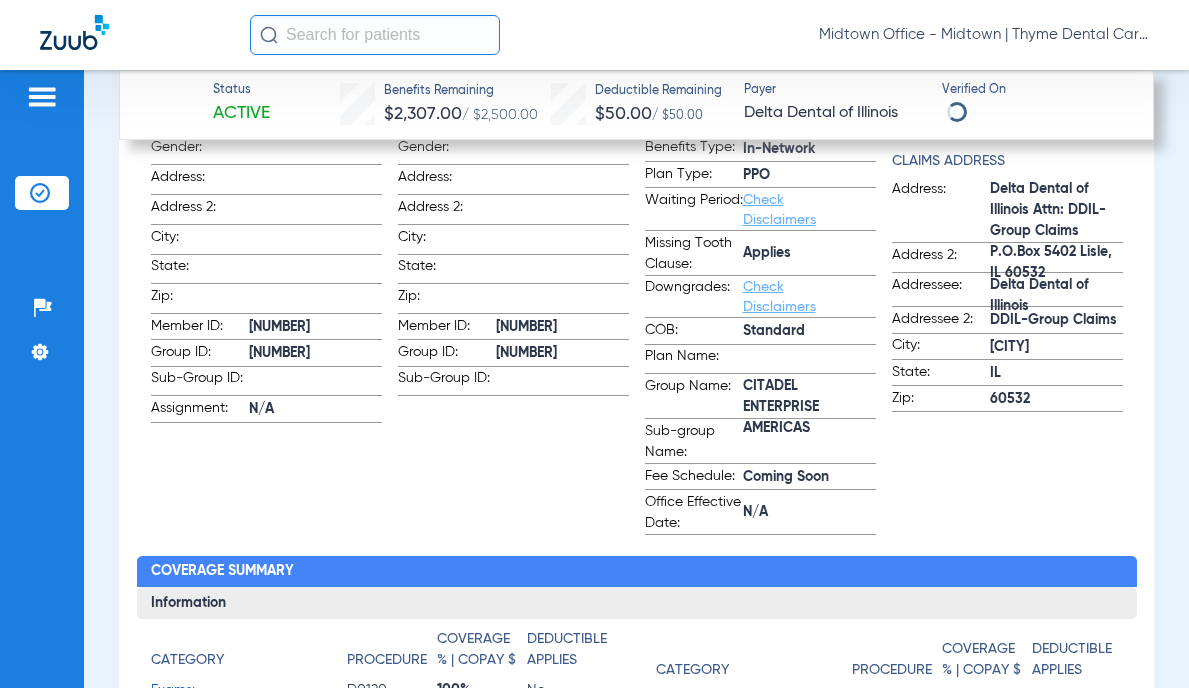 click on "[NUMBER]" 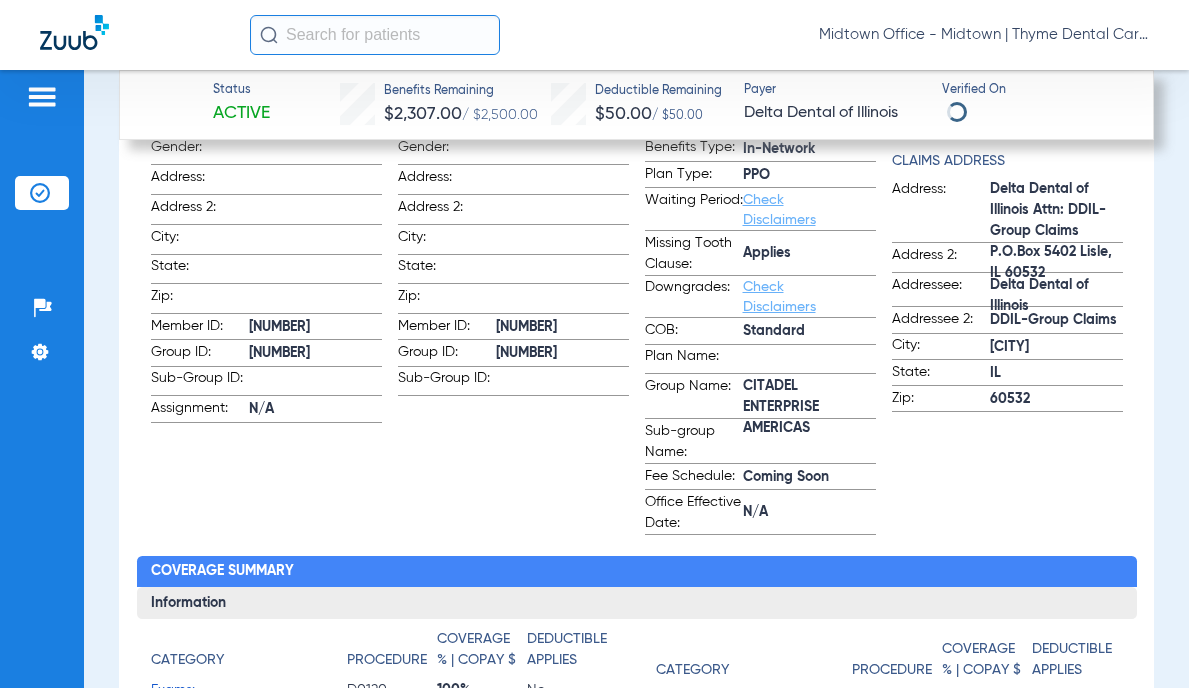 scroll, scrollTop: 1100, scrollLeft: 0, axis: vertical 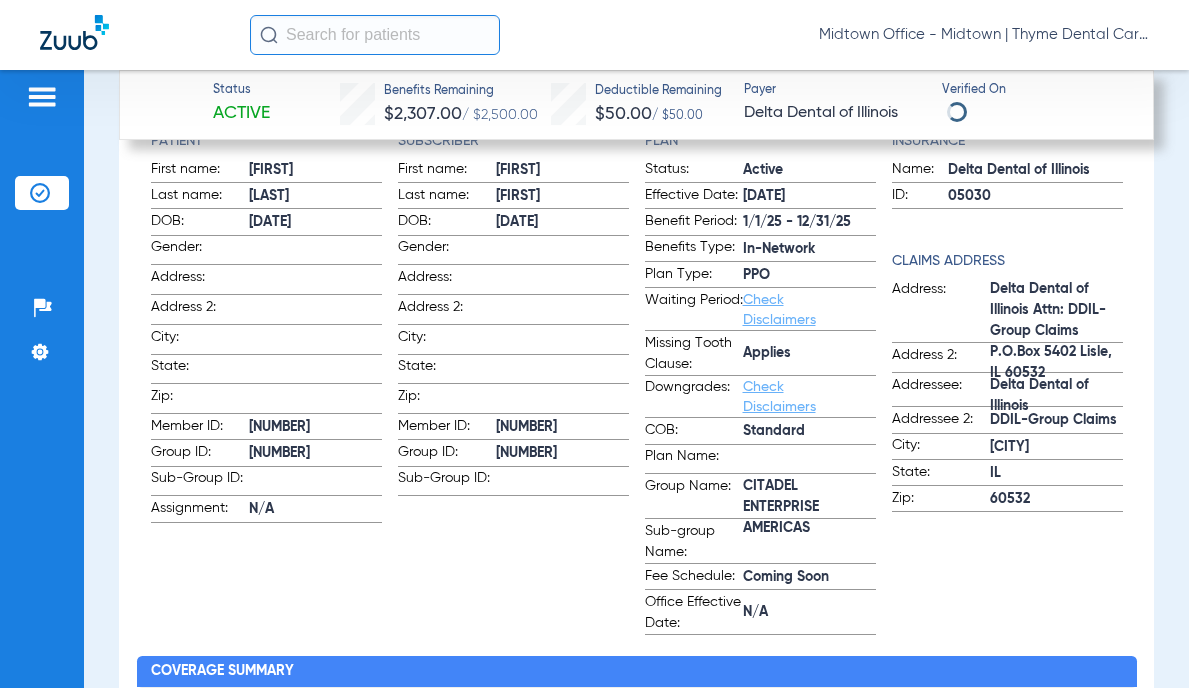 click on "Insurance Name:  [COMPANY]  ID:  [NUMBER]  Claims Address Address:  [COMPANY] Attn: [GROUP] Claims P.O.Box [NUMBER] [CITY], [STATE] [ZIP]  Address 2:    Addressee:  [COMPANY]  Addressee 2:  [GROUP] Claims  City:  [CITY]  State:  [STATE]  Zip:  [ZIP]" 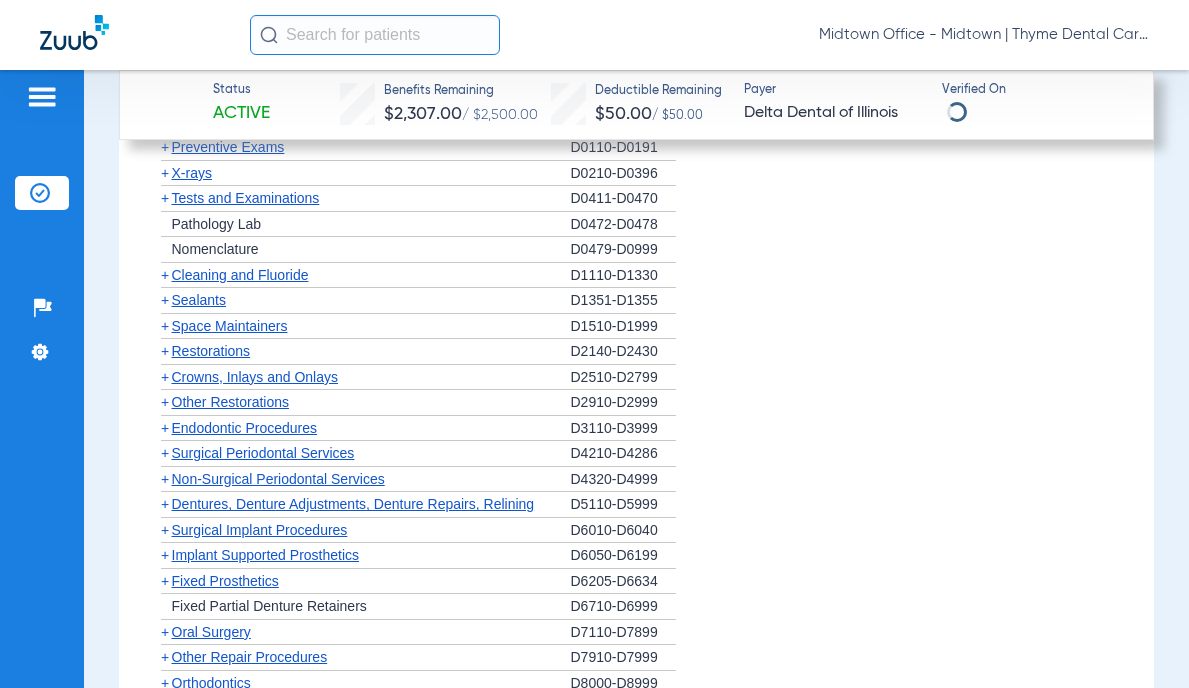 scroll, scrollTop: 2800, scrollLeft: 0, axis: vertical 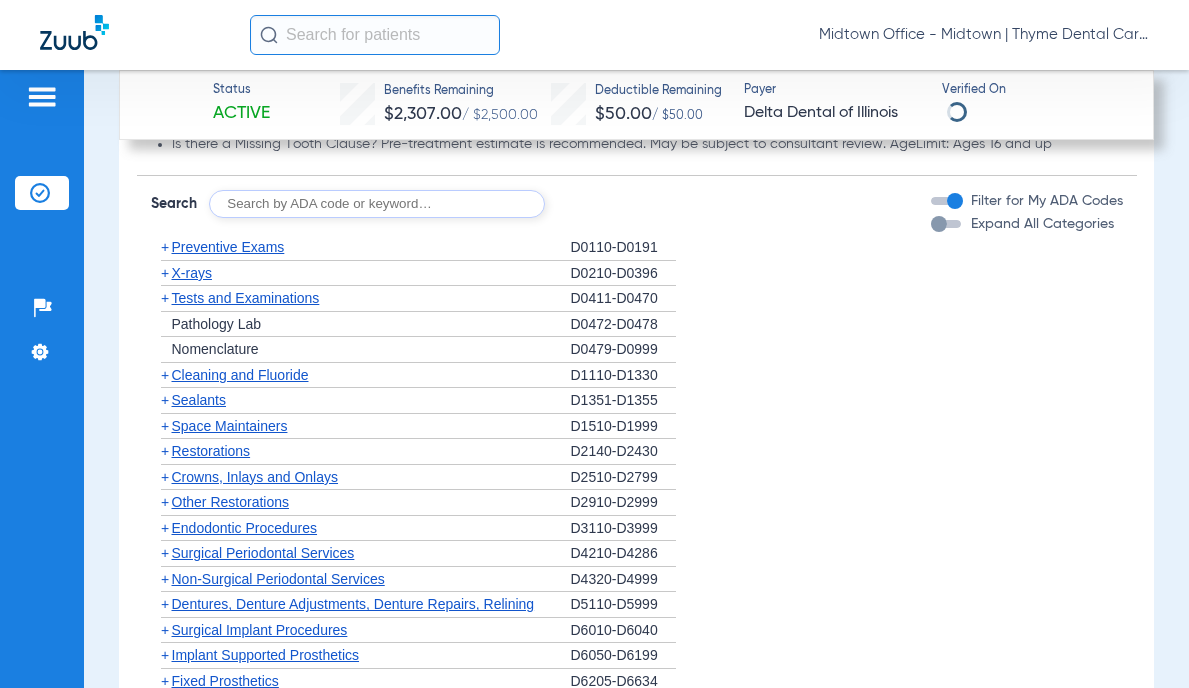 click on "Preventive Exams" 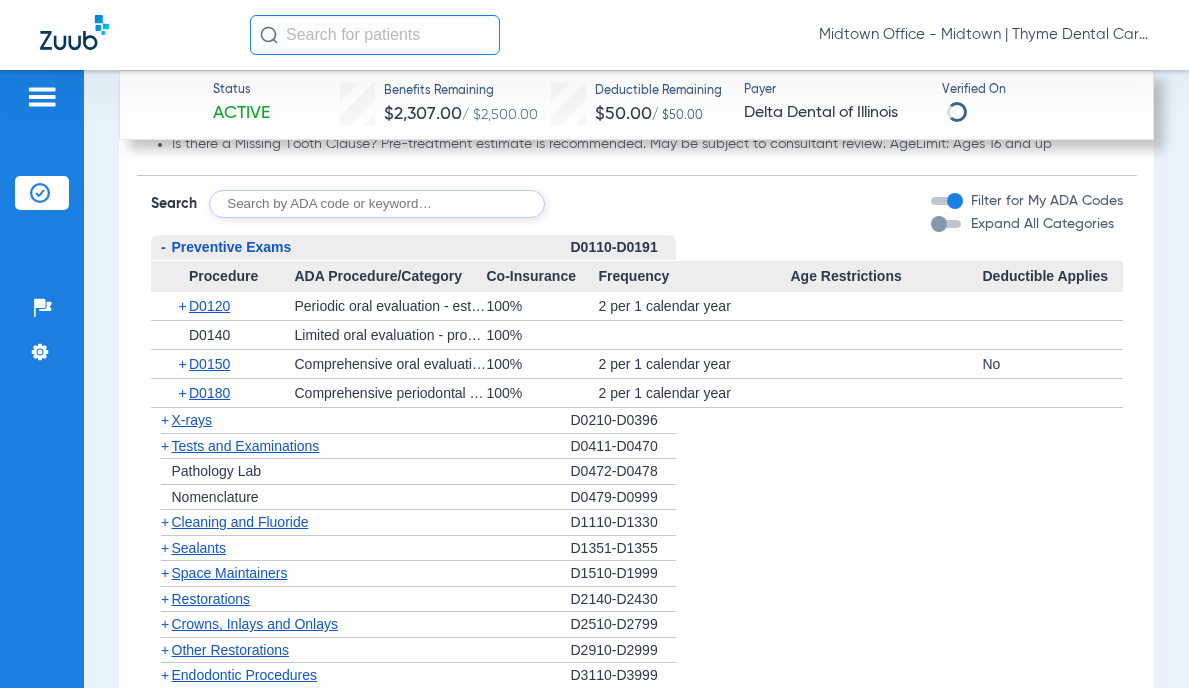 click on "X-rays" 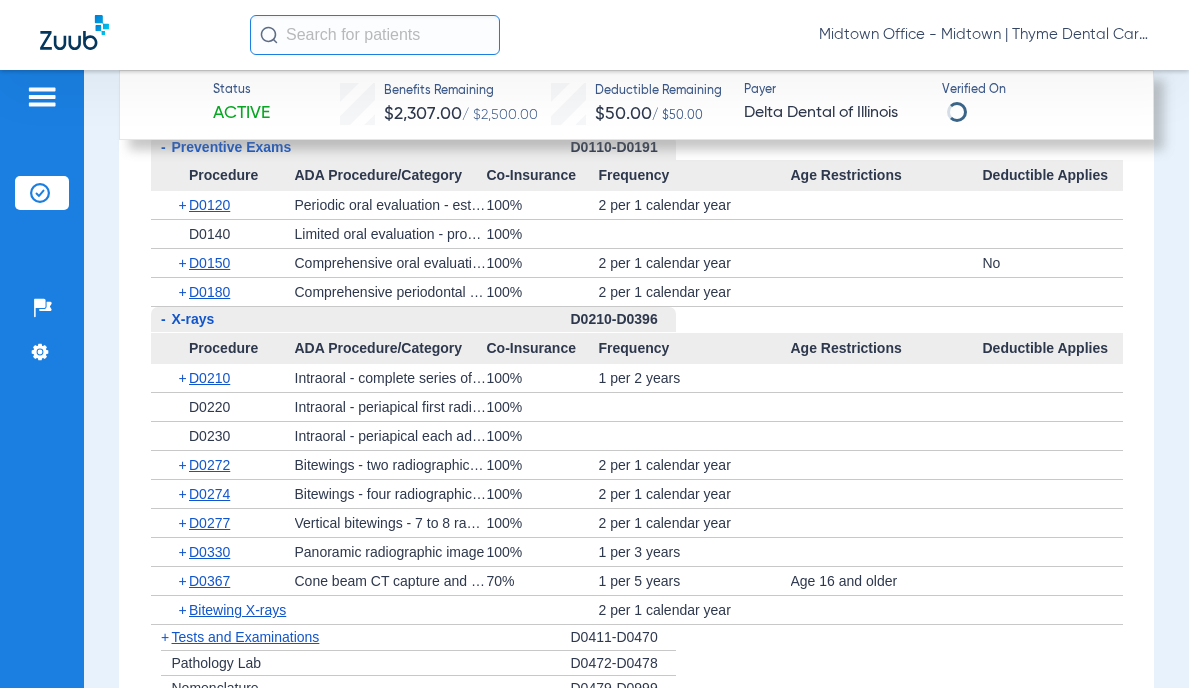 scroll, scrollTop: 3000, scrollLeft: 0, axis: vertical 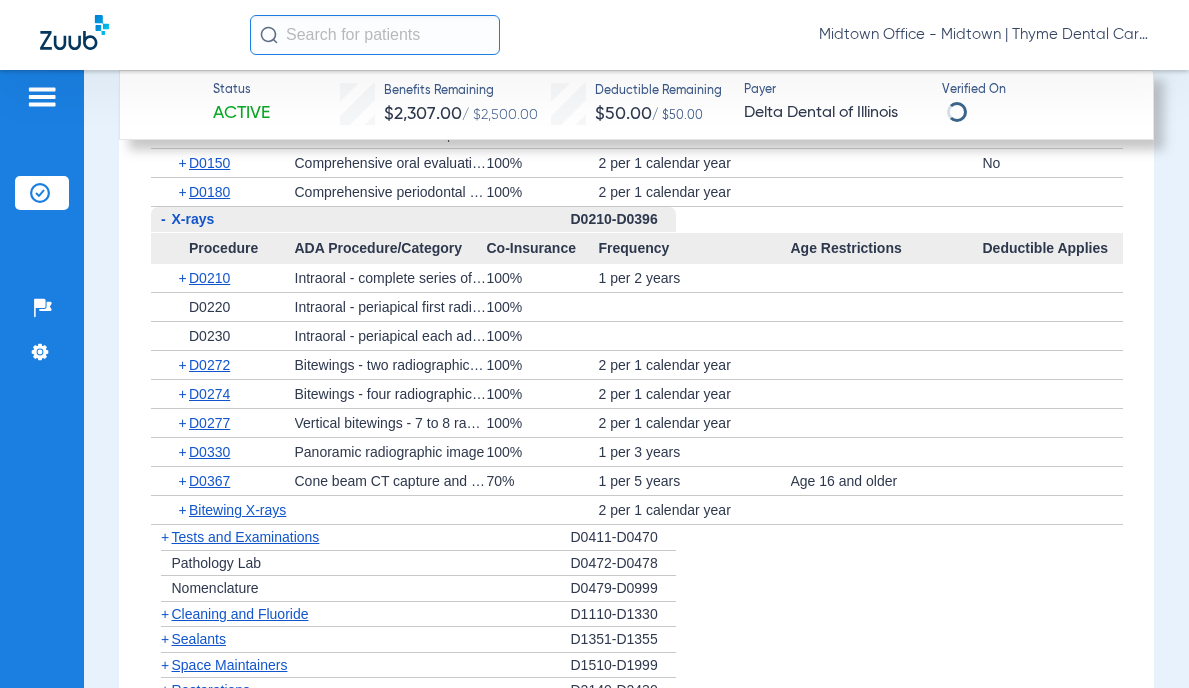 click on "Tests and Examinations" 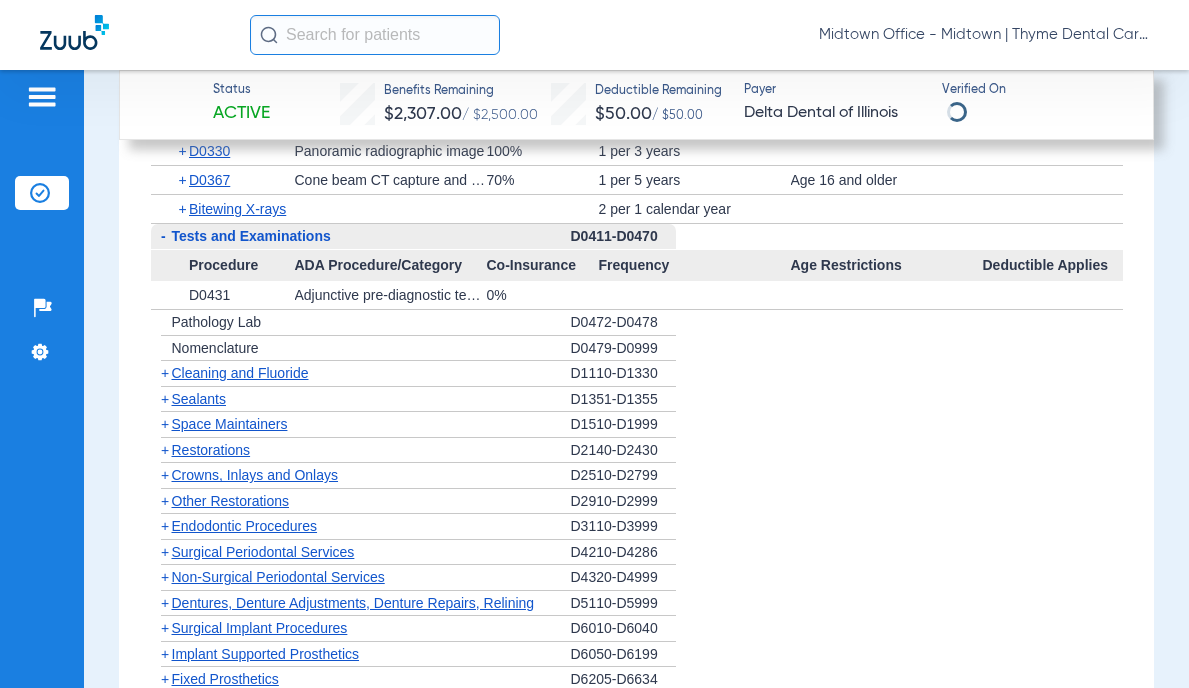 scroll, scrollTop: 3400, scrollLeft: 0, axis: vertical 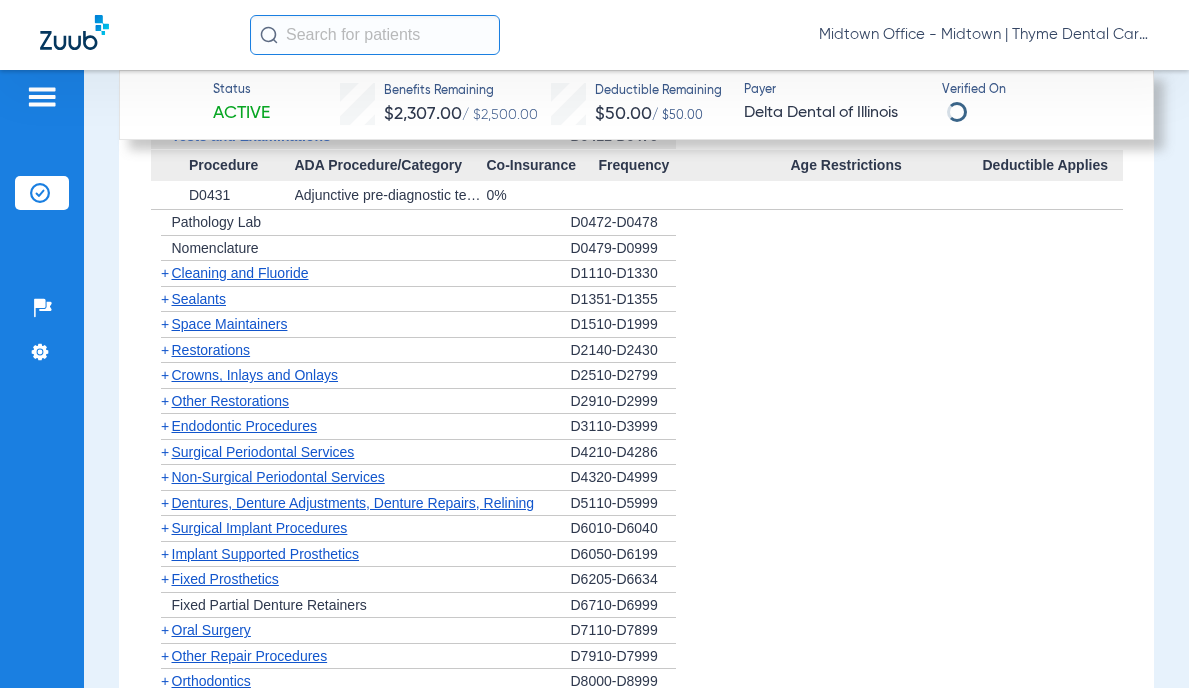 click on "Cleaning and Fluoride" 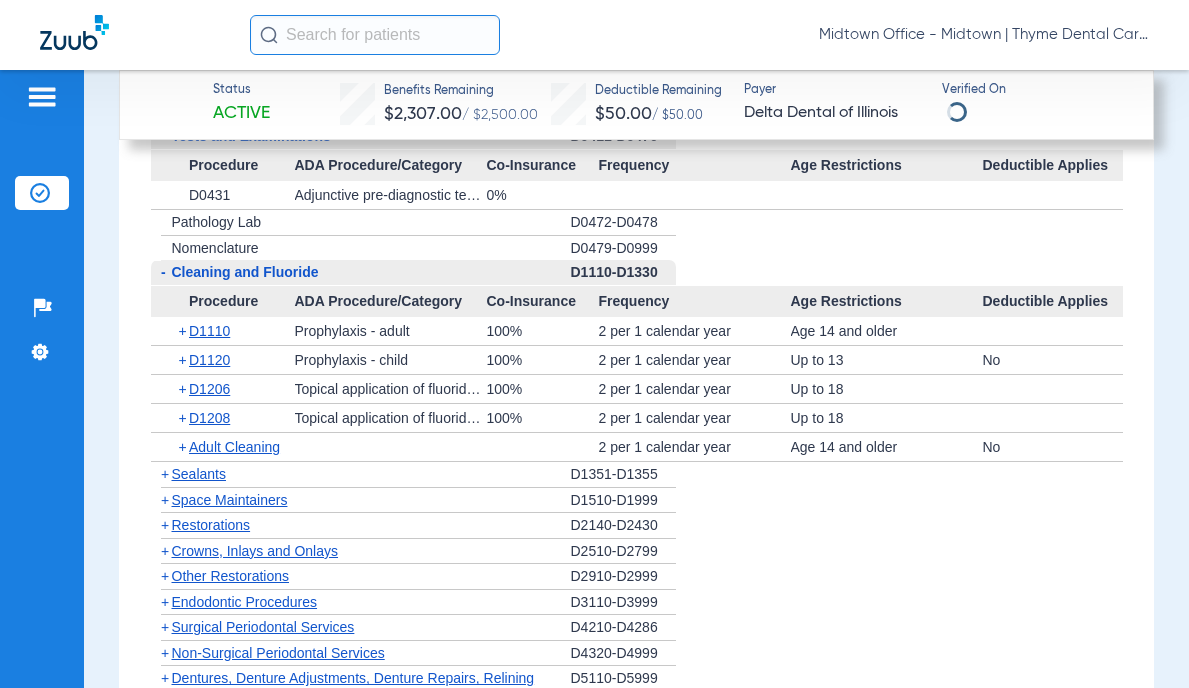 click on "Crowns, Inlays and Onlays" 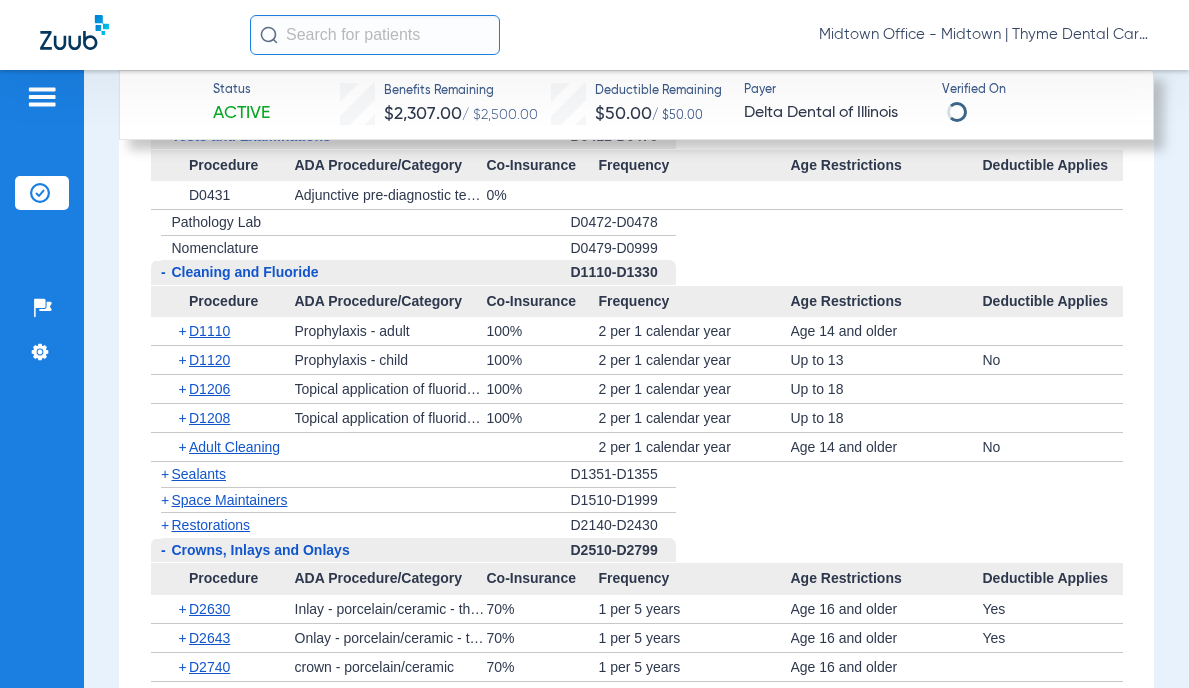 scroll, scrollTop: 3600, scrollLeft: 0, axis: vertical 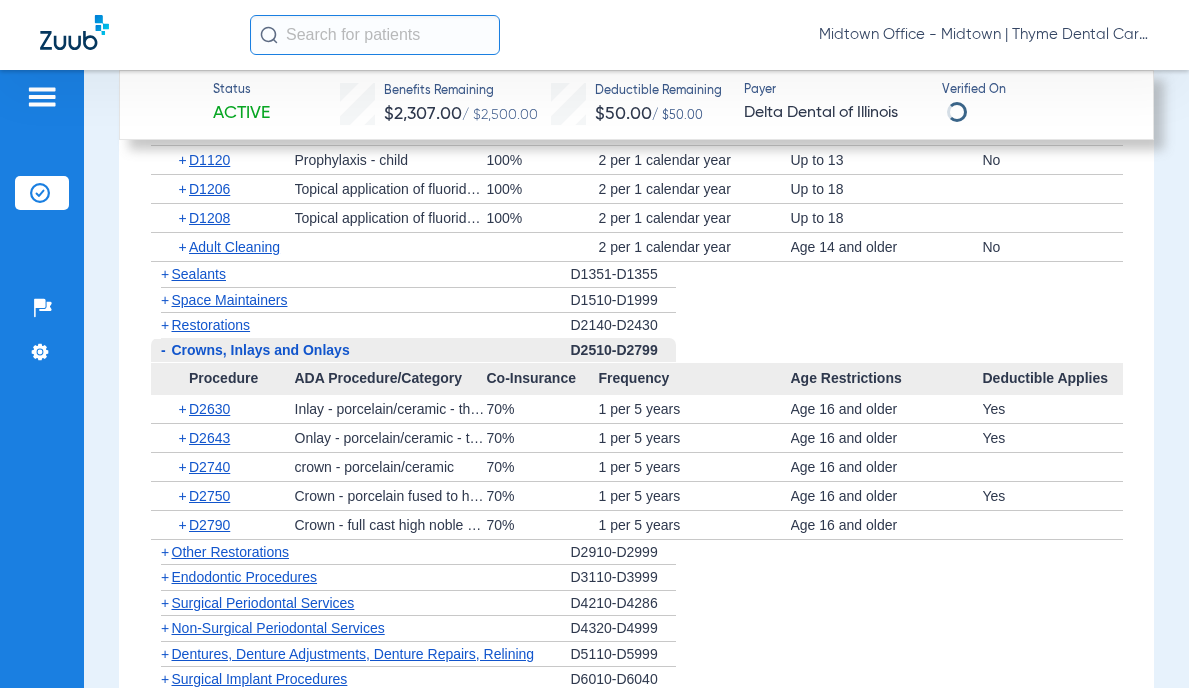 click on "Non-Surgical Periodontal Services" 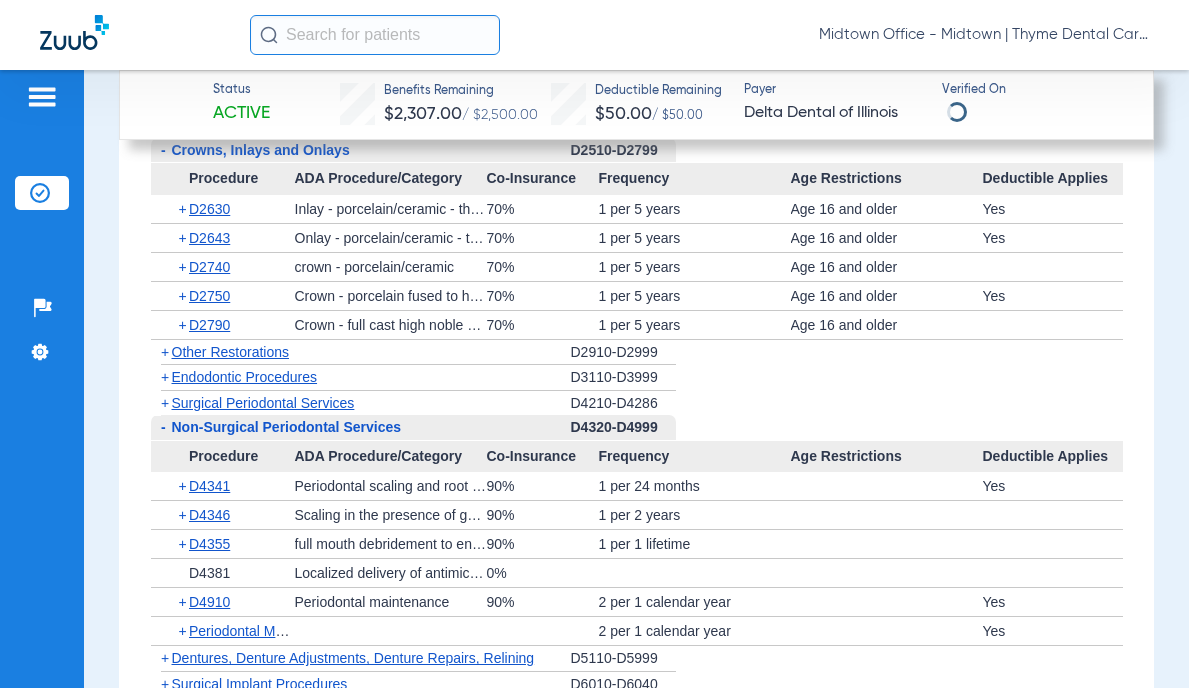 click 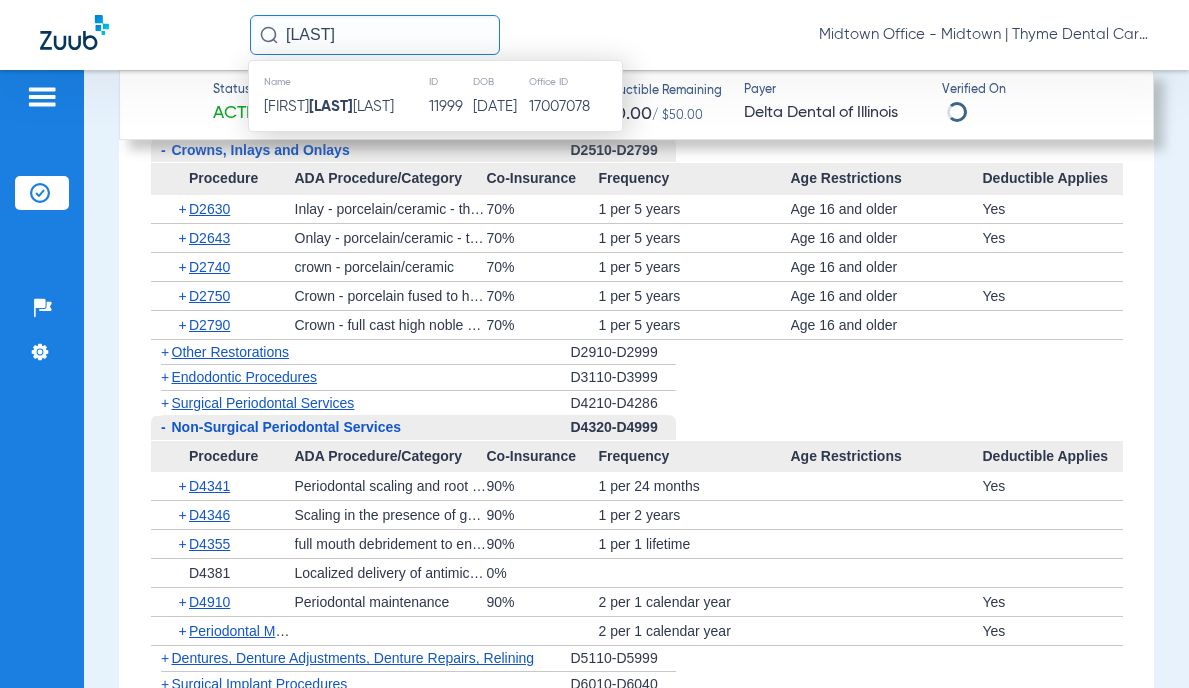 type on "[LAST]" 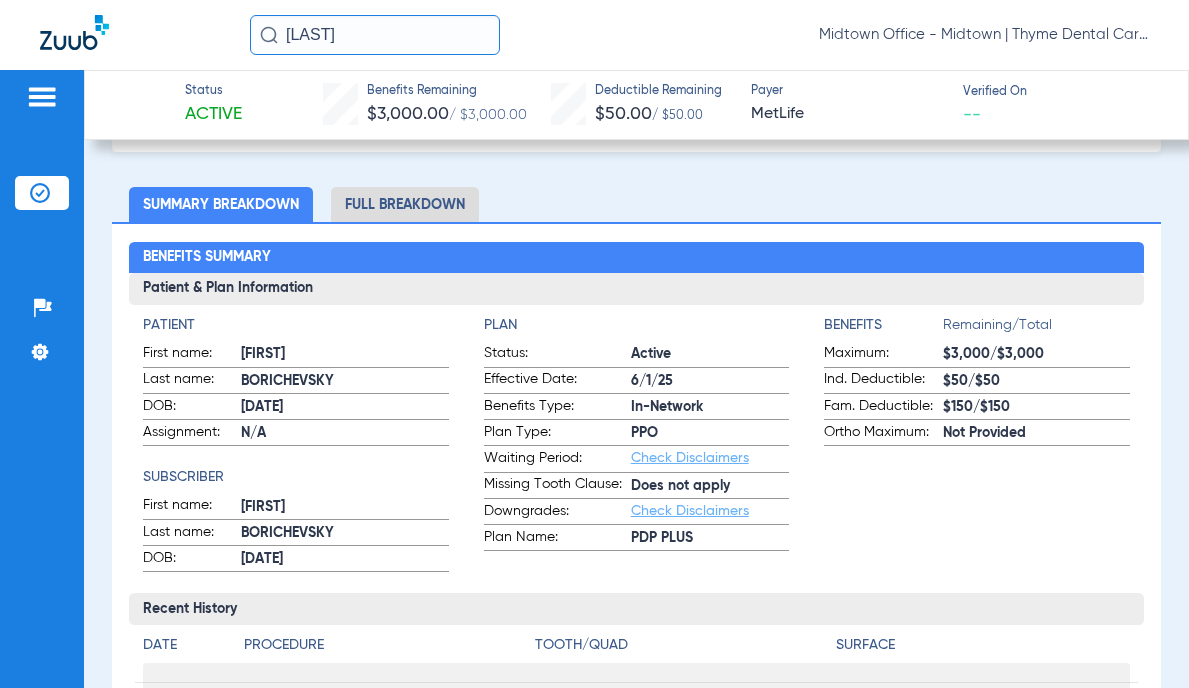 scroll, scrollTop: 0, scrollLeft: 0, axis: both 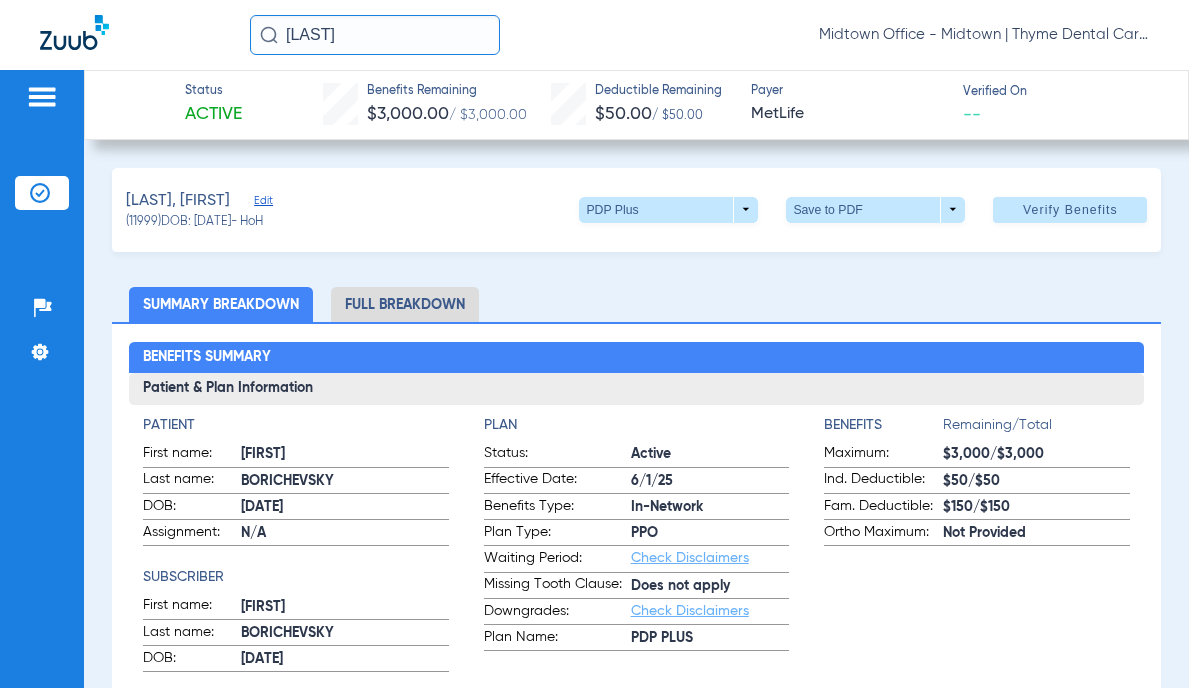 click on "Full Breakdown" 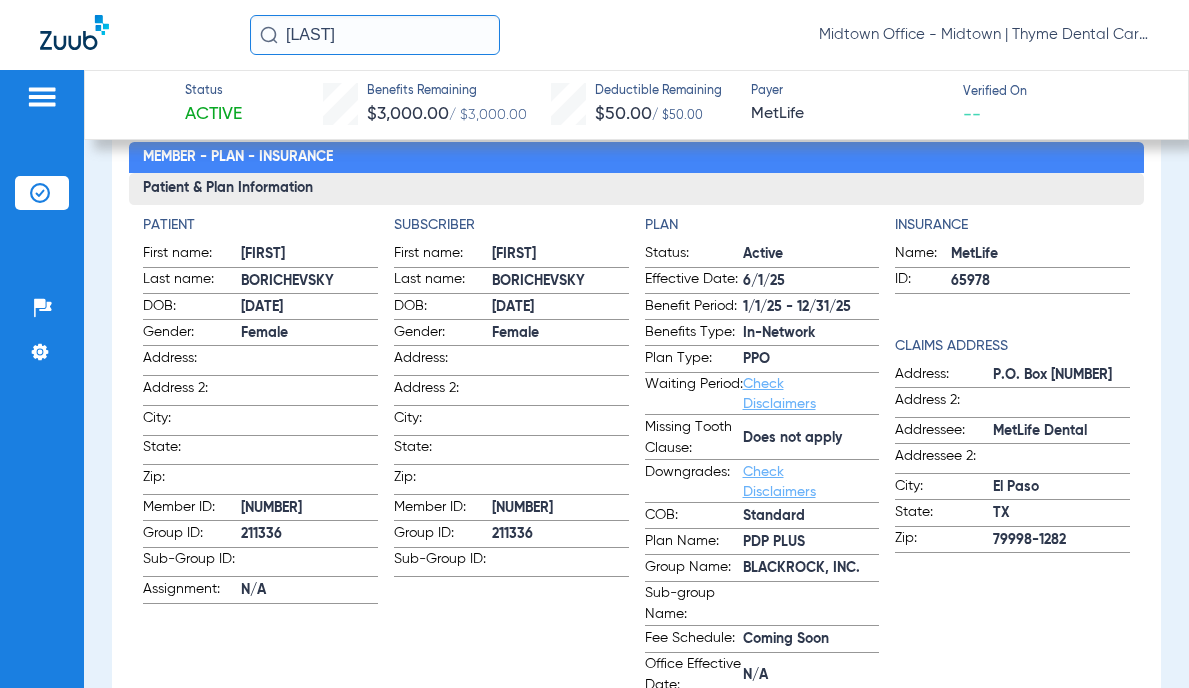 scroll, scrollTop: 300, scrollLeft: 0, axis: vertical 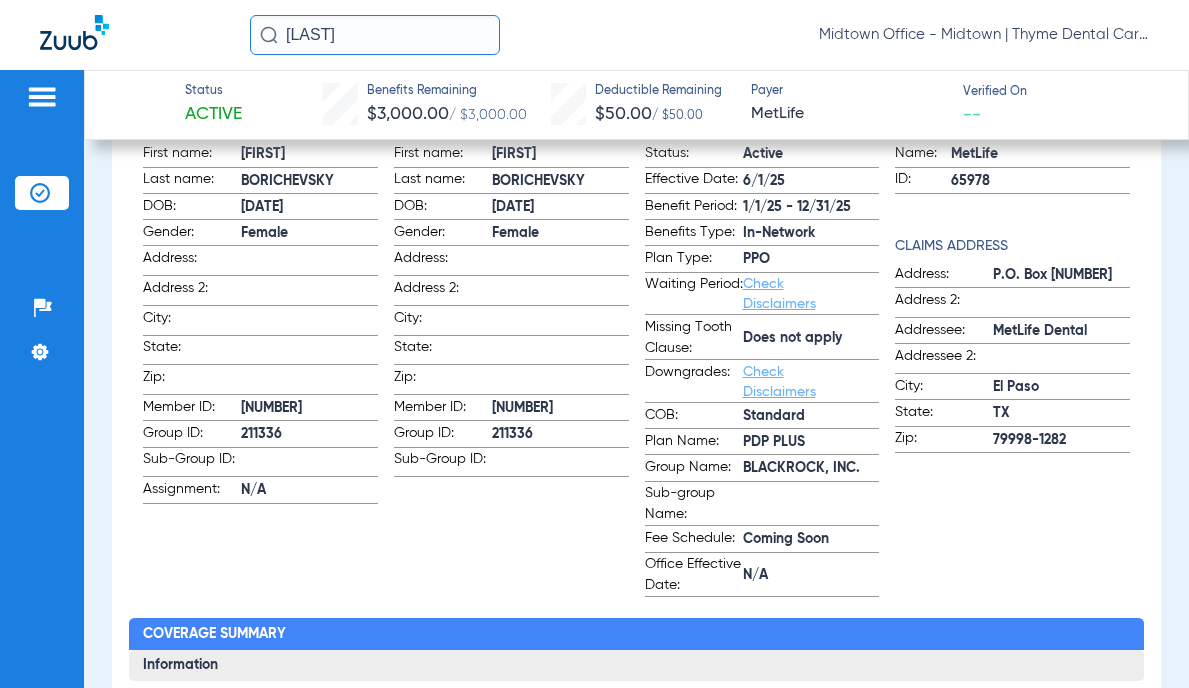 click on "BLACKROCK, INC." 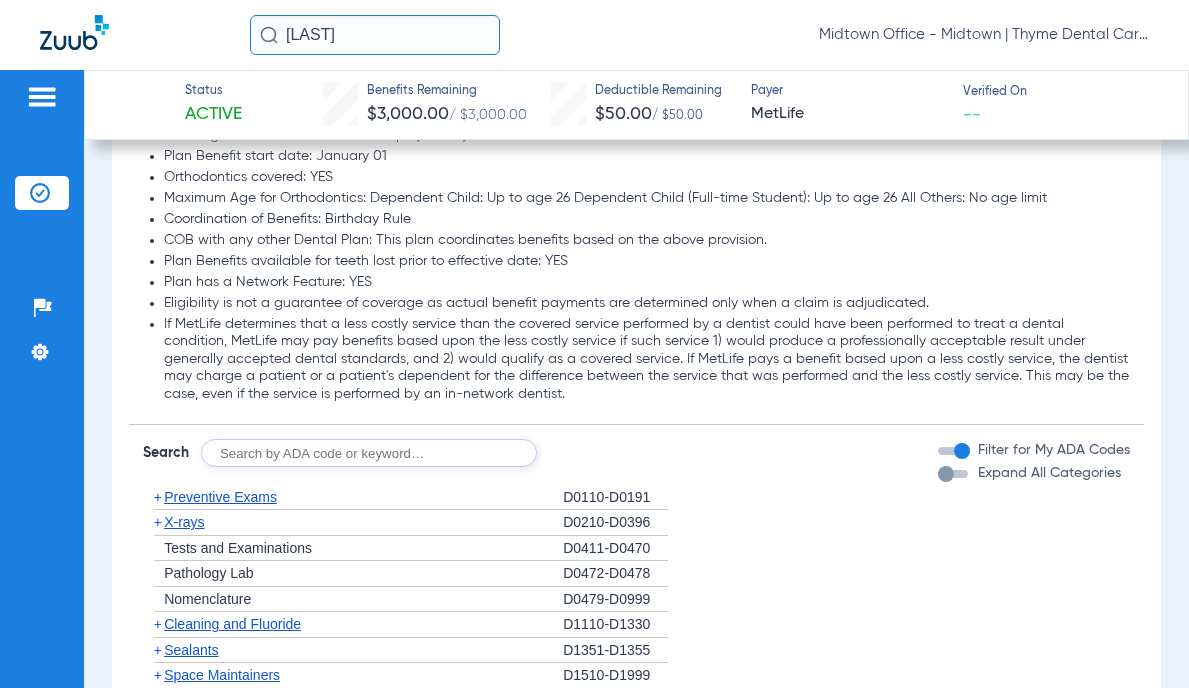 scroll, scrollTop: 3000, scrollLeft: 0, axis: vertical 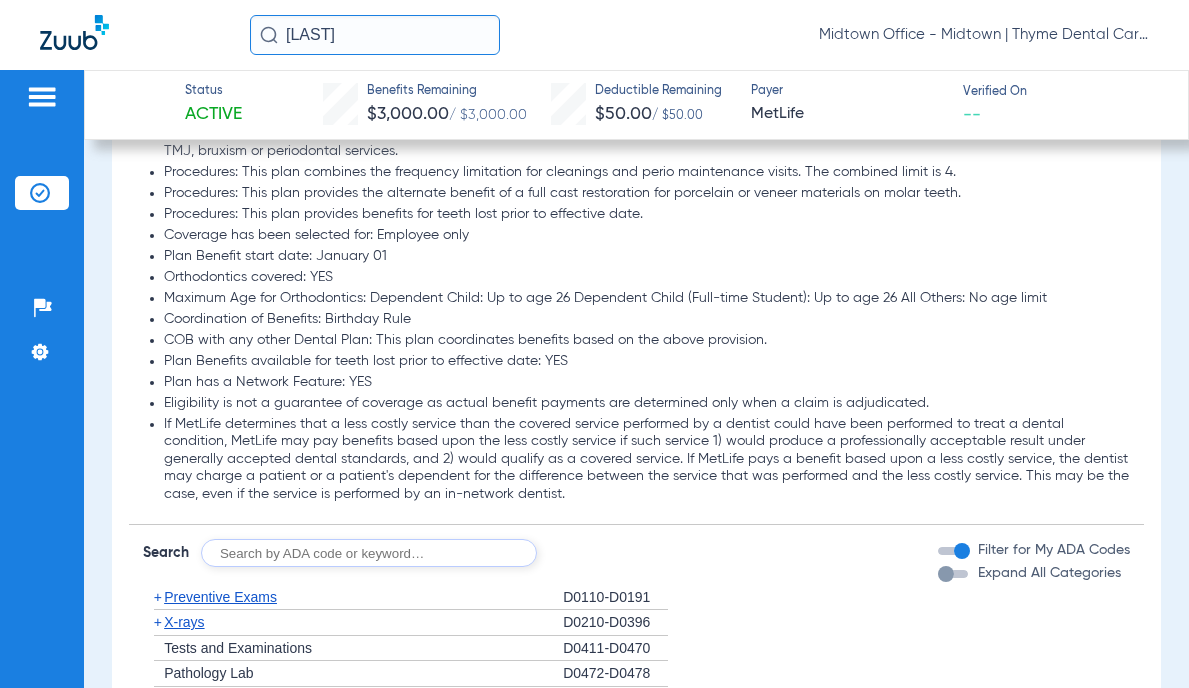 click on "Preventive Exams" 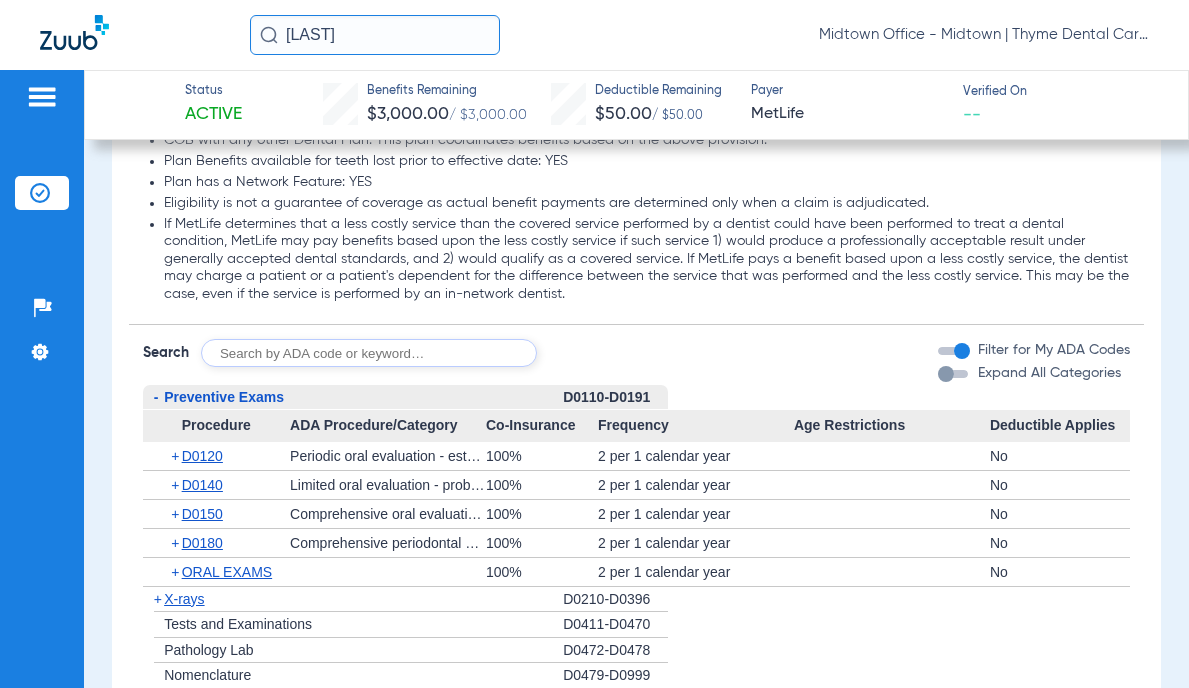 scroll, scrollTop: 3400, scrollLeft: 0, axis: vertical 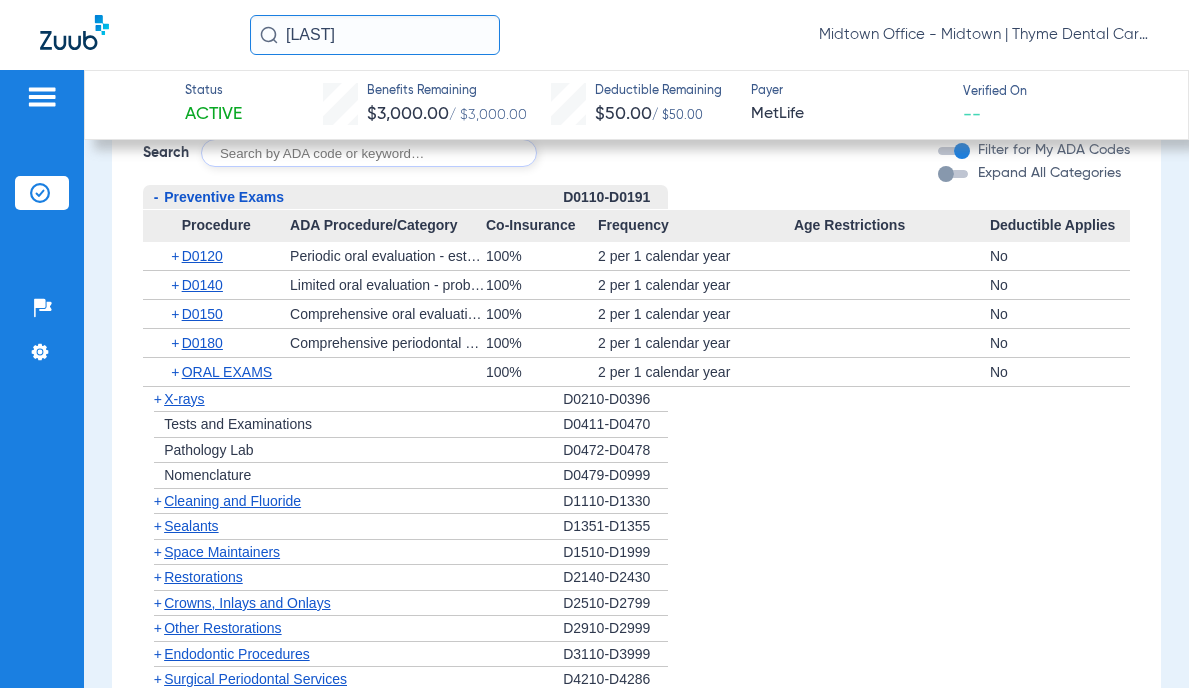 click on "X-rays" 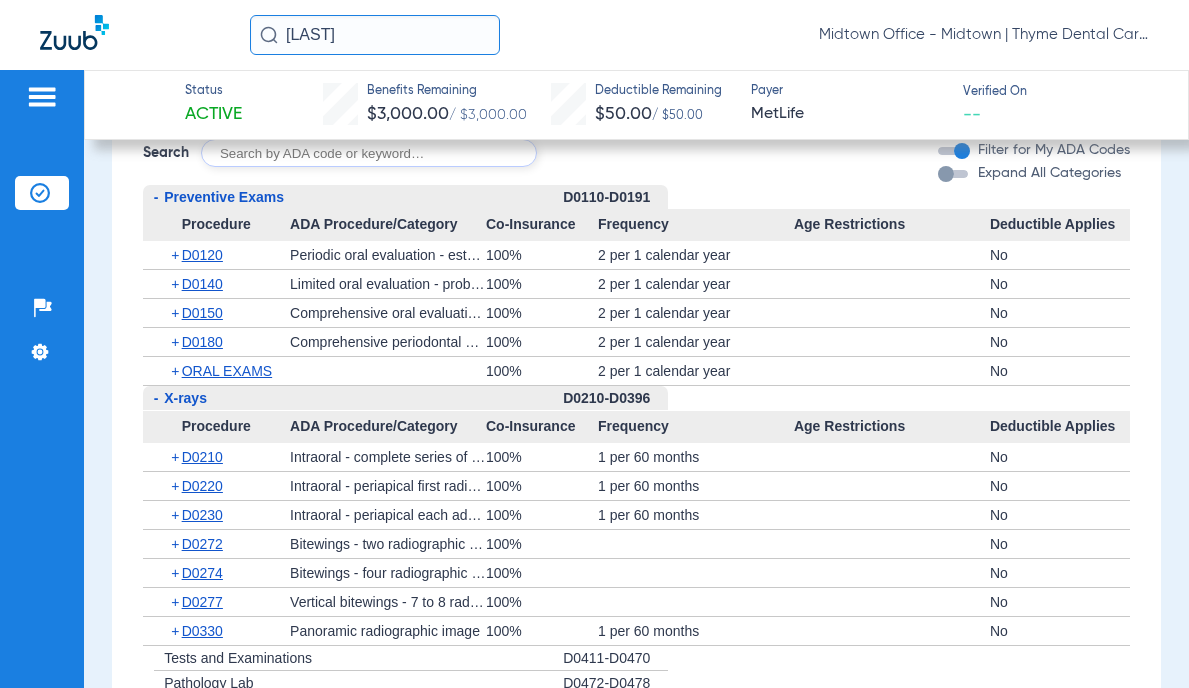 scroll, scrollTop: 3600, scrollLeft: 0, axis: vertical 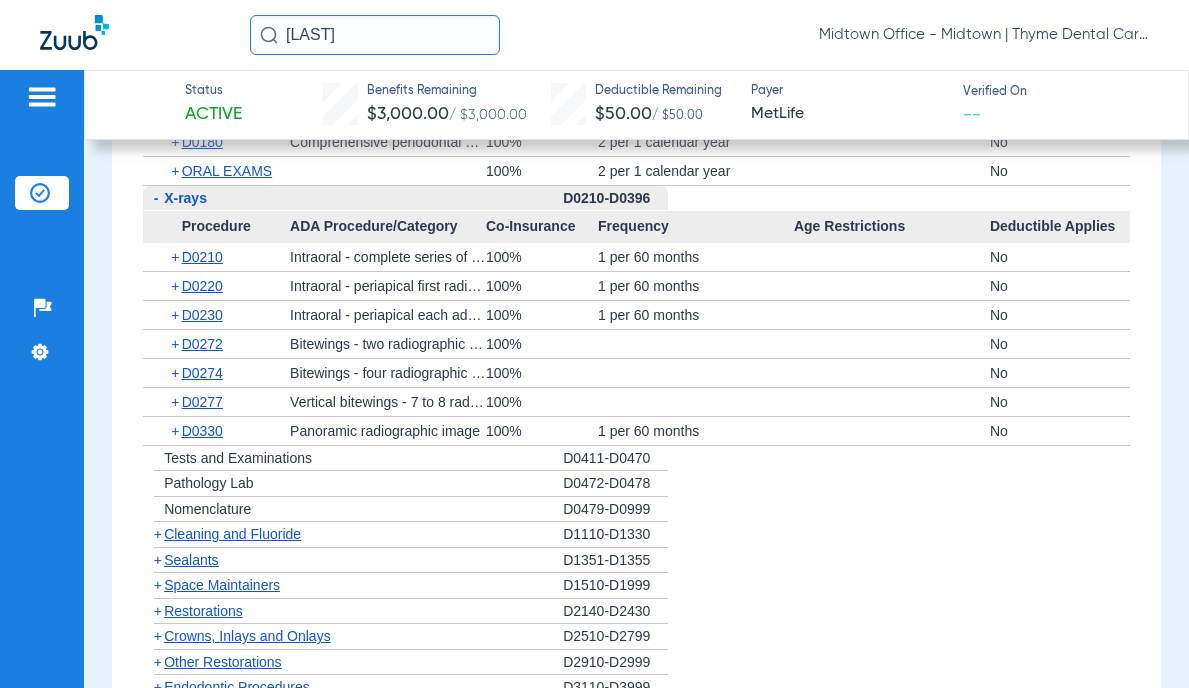 click on "Cleaning and Fluoride" 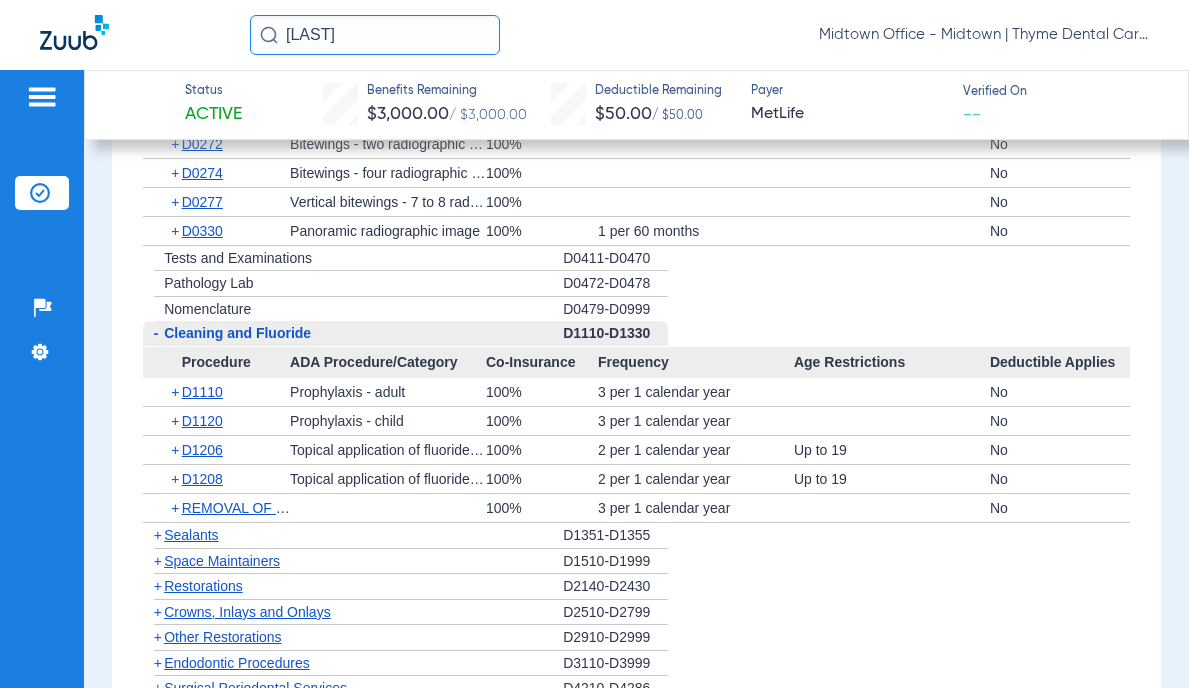 scroll, scrollTop: 3900, scrollLeft: 0, axis: vertical 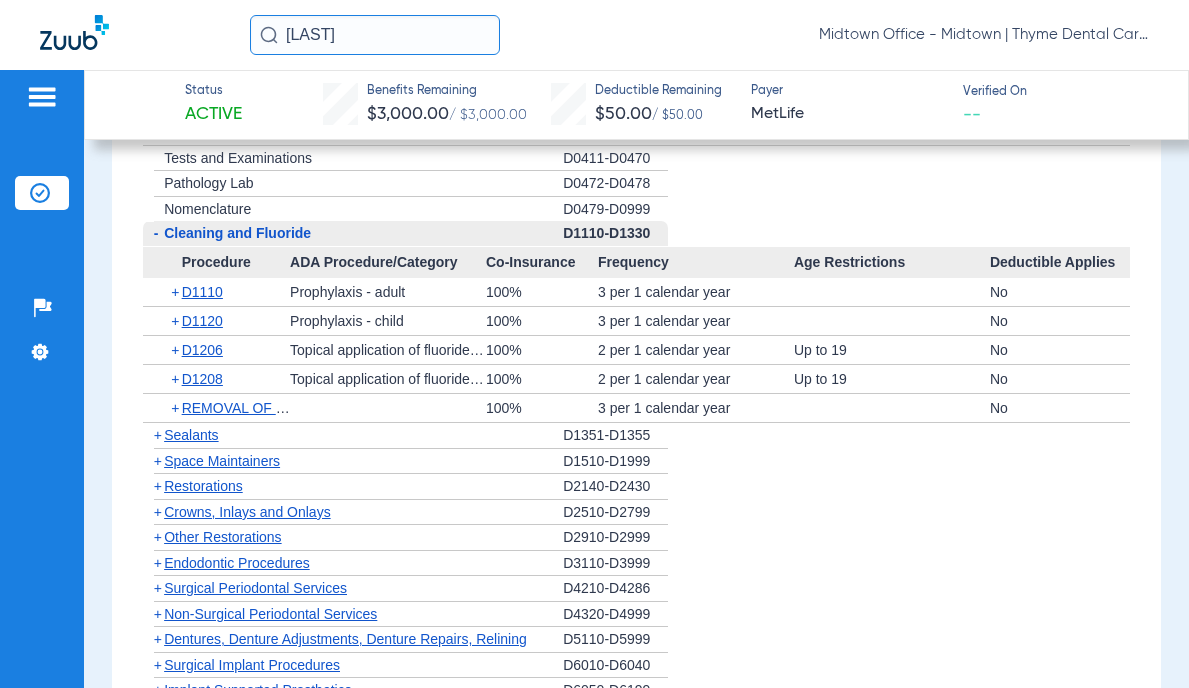 click on "Non-Surgical Periodontal Services" 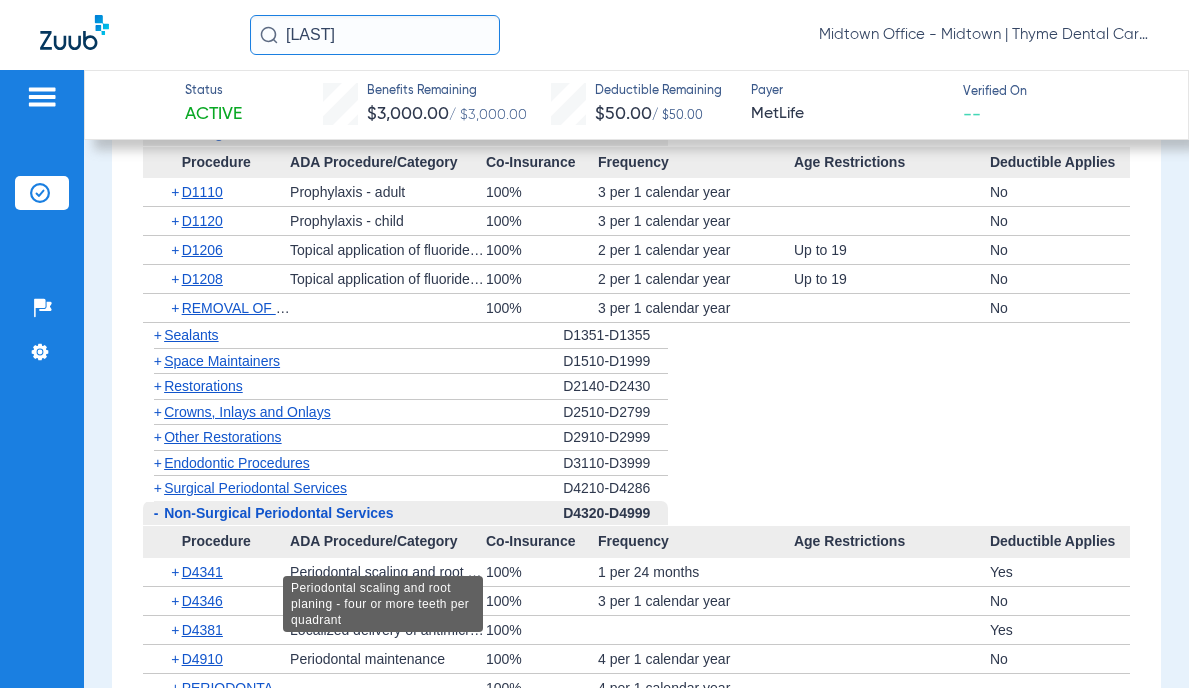 scroll, scrollTop: 4100, scrollLeft: 0, axis: vertical 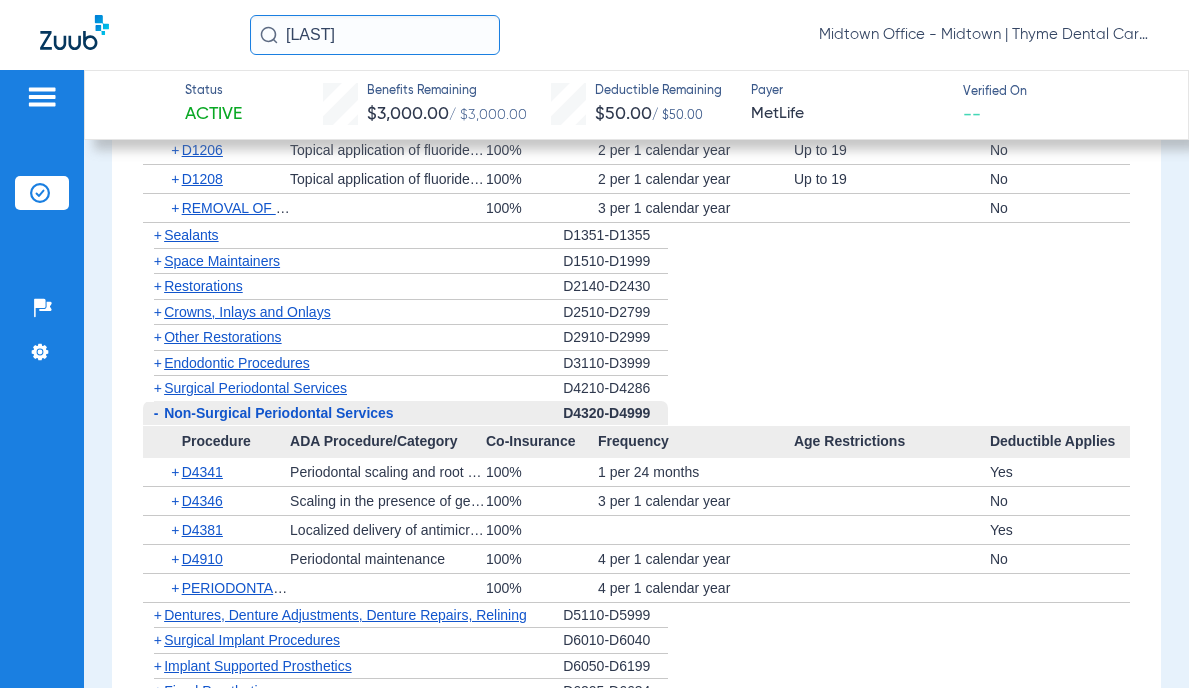 click on "Crowns, Inlays and Onlays" 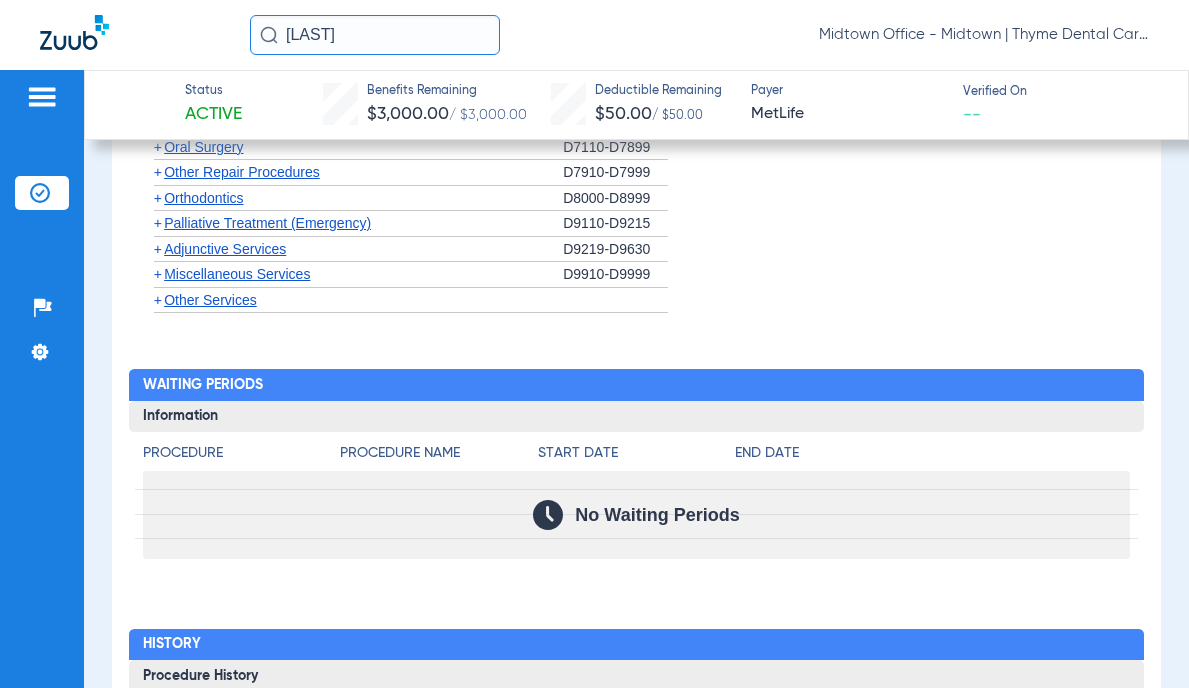 scroll, scrollTop: 5149, scrollLeft: 0, axis: vertical 